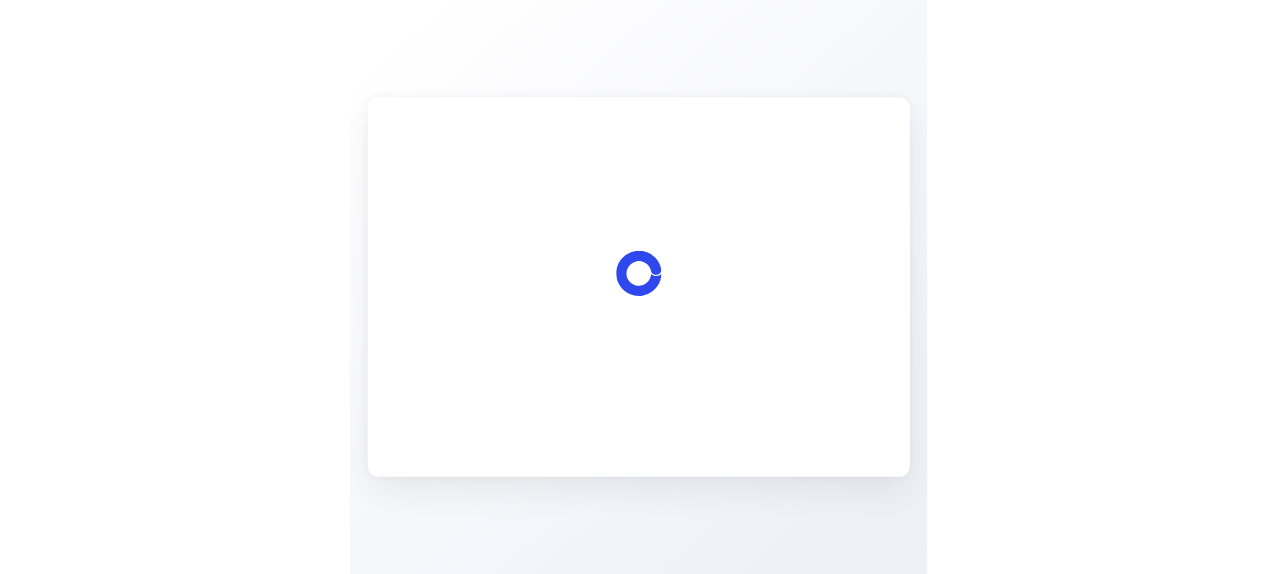 scroll, scrollTop: 0, scrollLeft: 0, axis: both 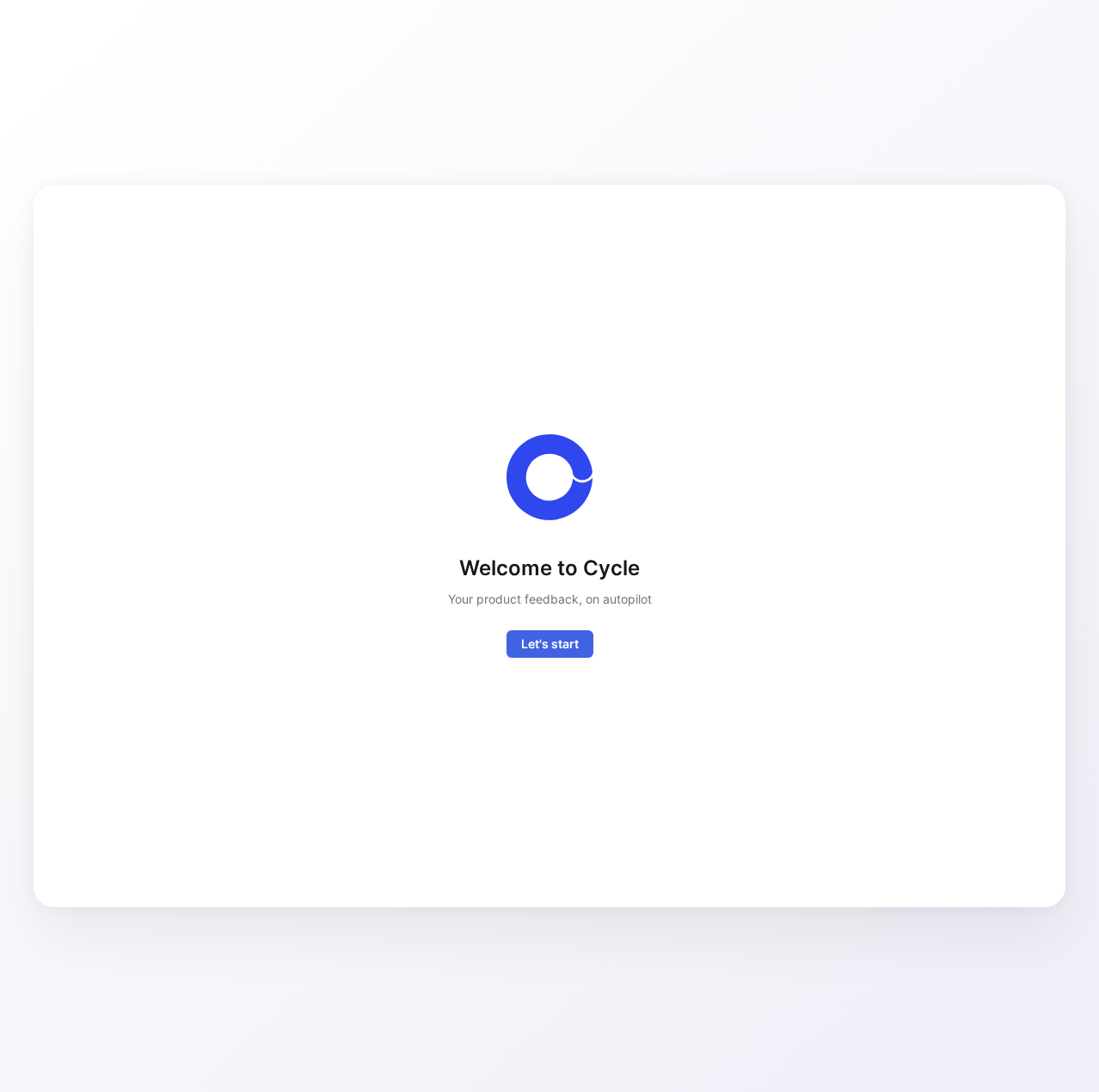 click on "Let's start" at bounding box center (550, 644) 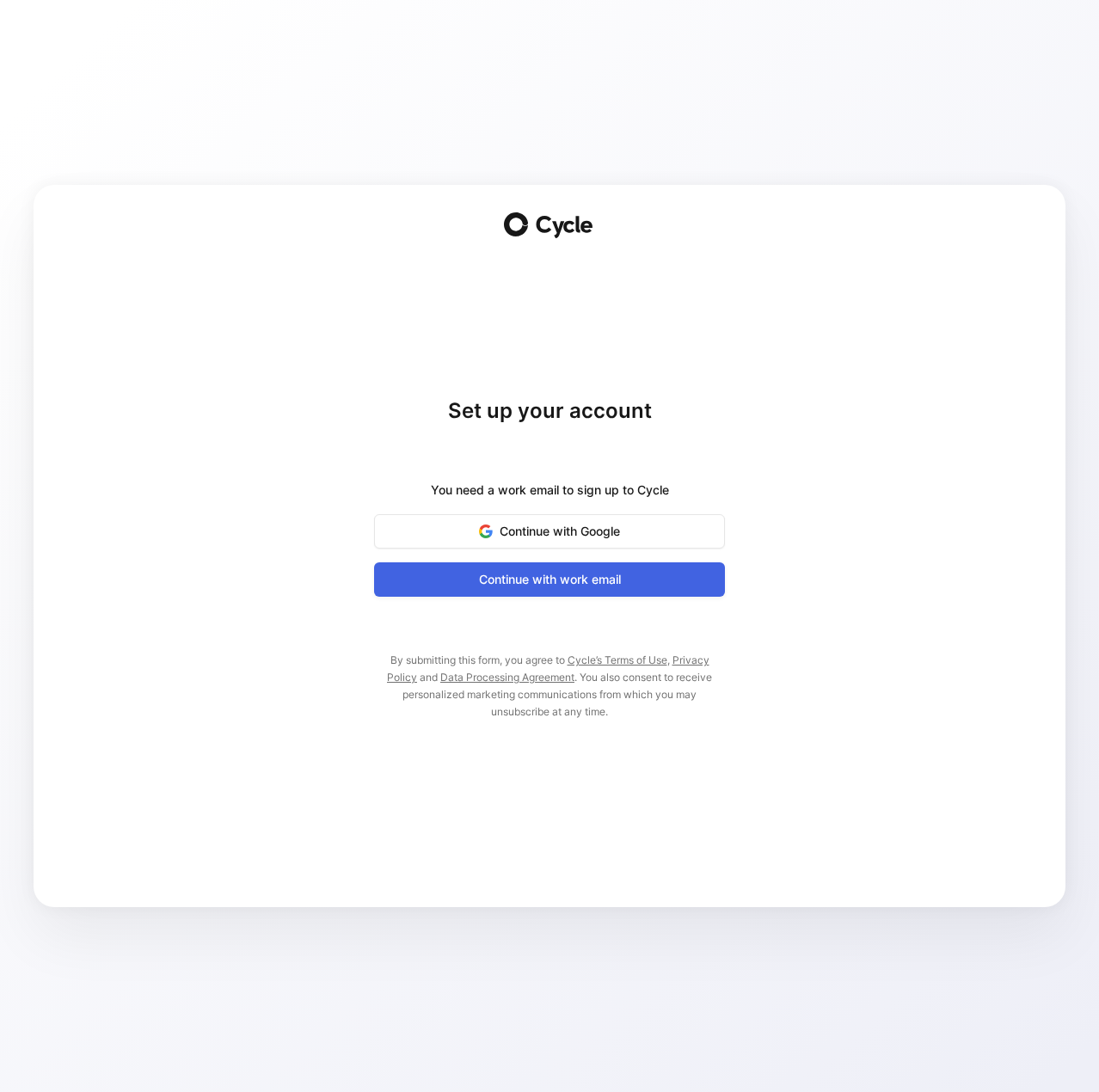 click on "Continue with work email" at bounding box center (550, 580) 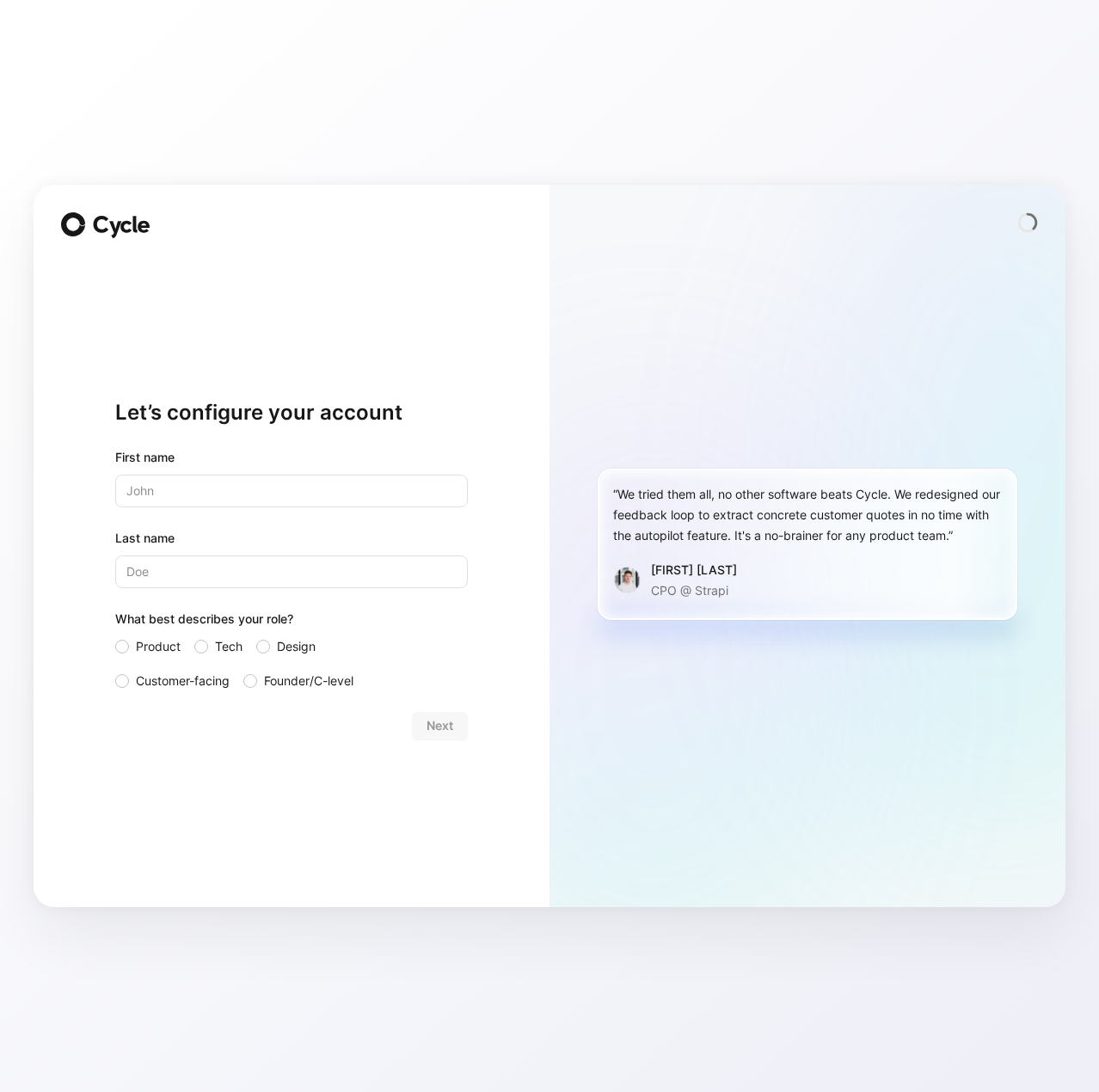 click at bounding box center [292, 491] 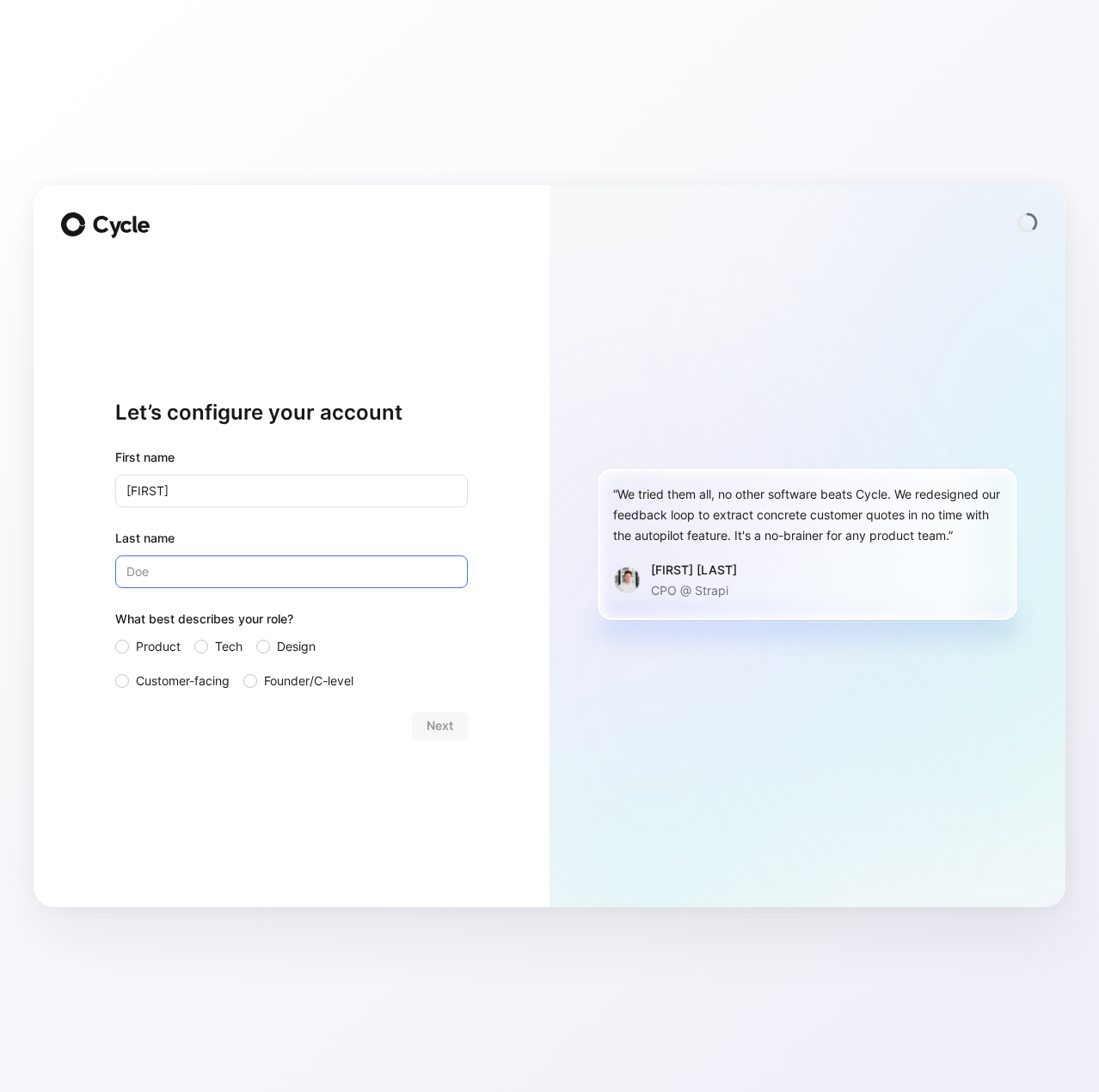 click on "Last name" at bounding box center [292, 572] 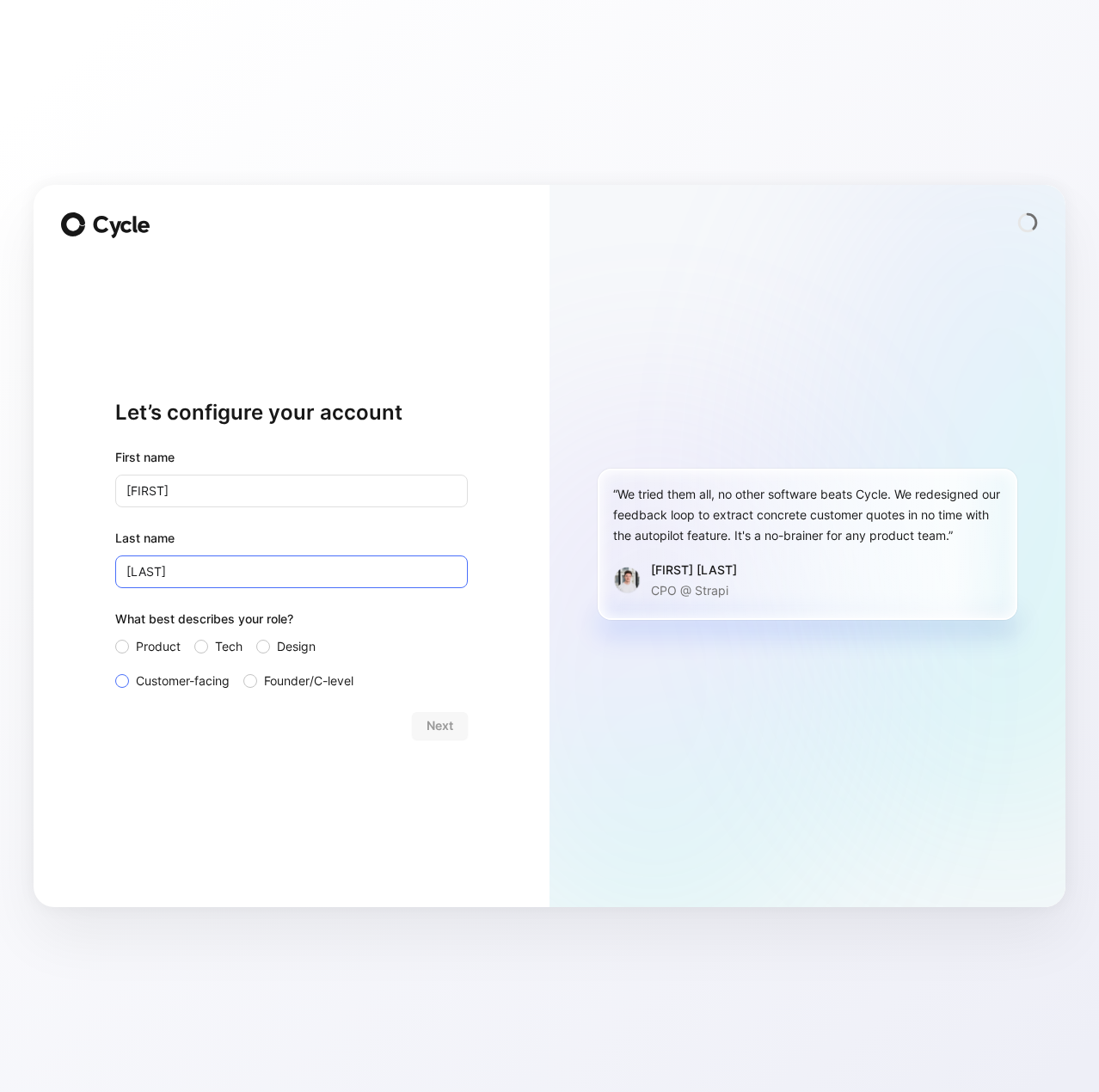 type on "[LAST]" 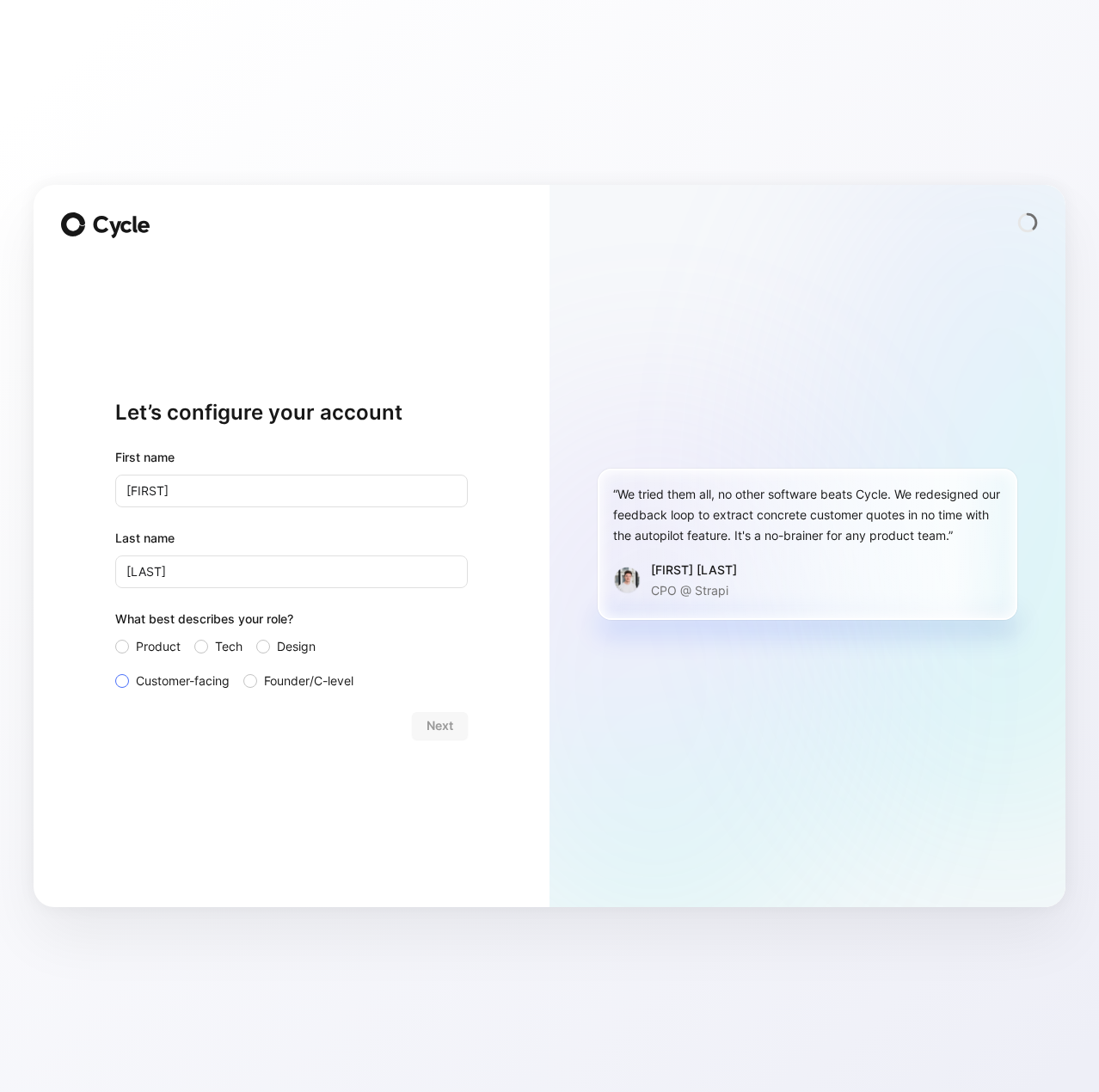 click on "Customer-facing" at bounding box center (182, 681) 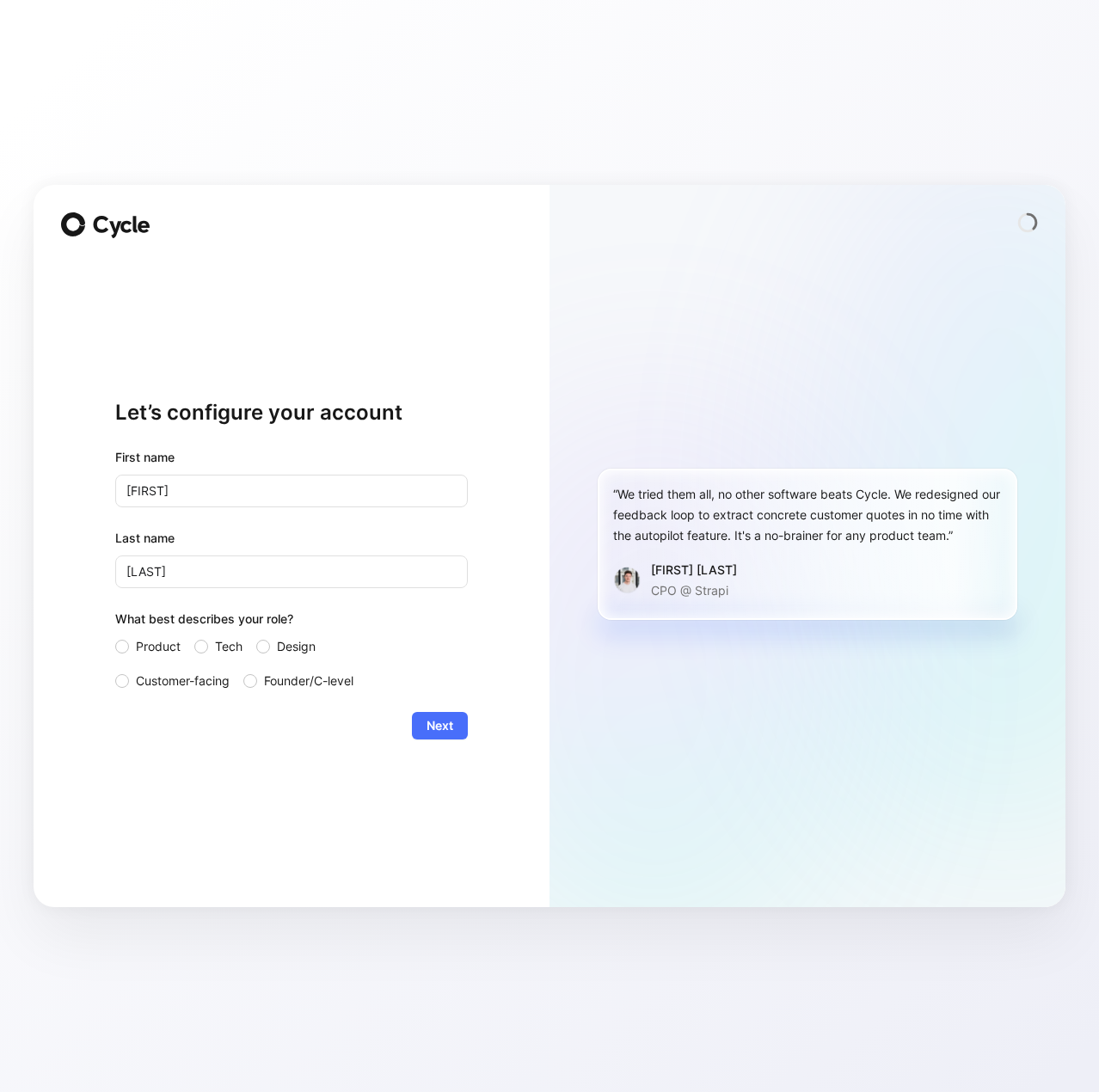 click on "Next" at bounding box center (439, 726) 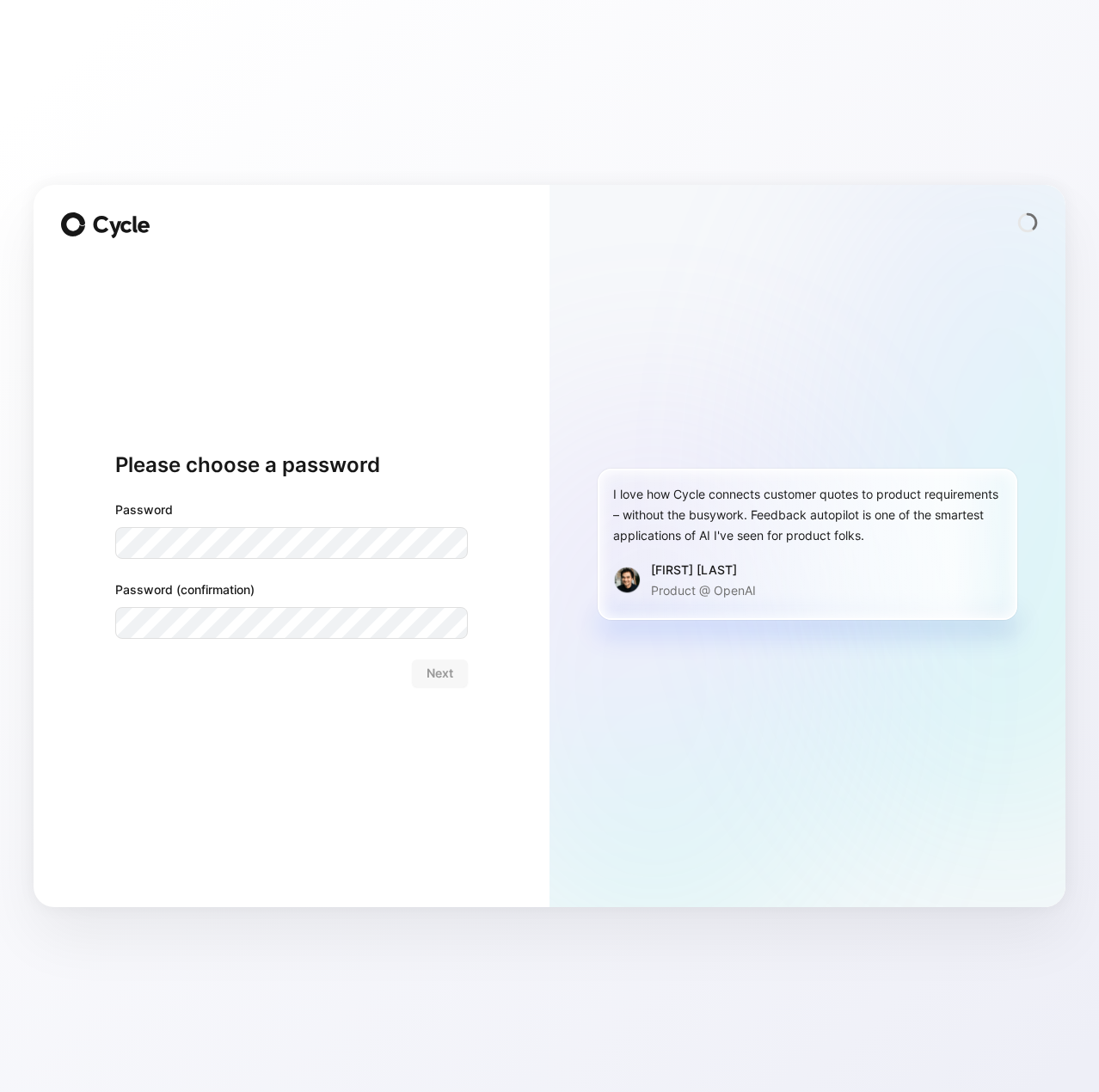 click on "Please choose a password Password Password (confirmation) Next" at bounding box center (292, 546) 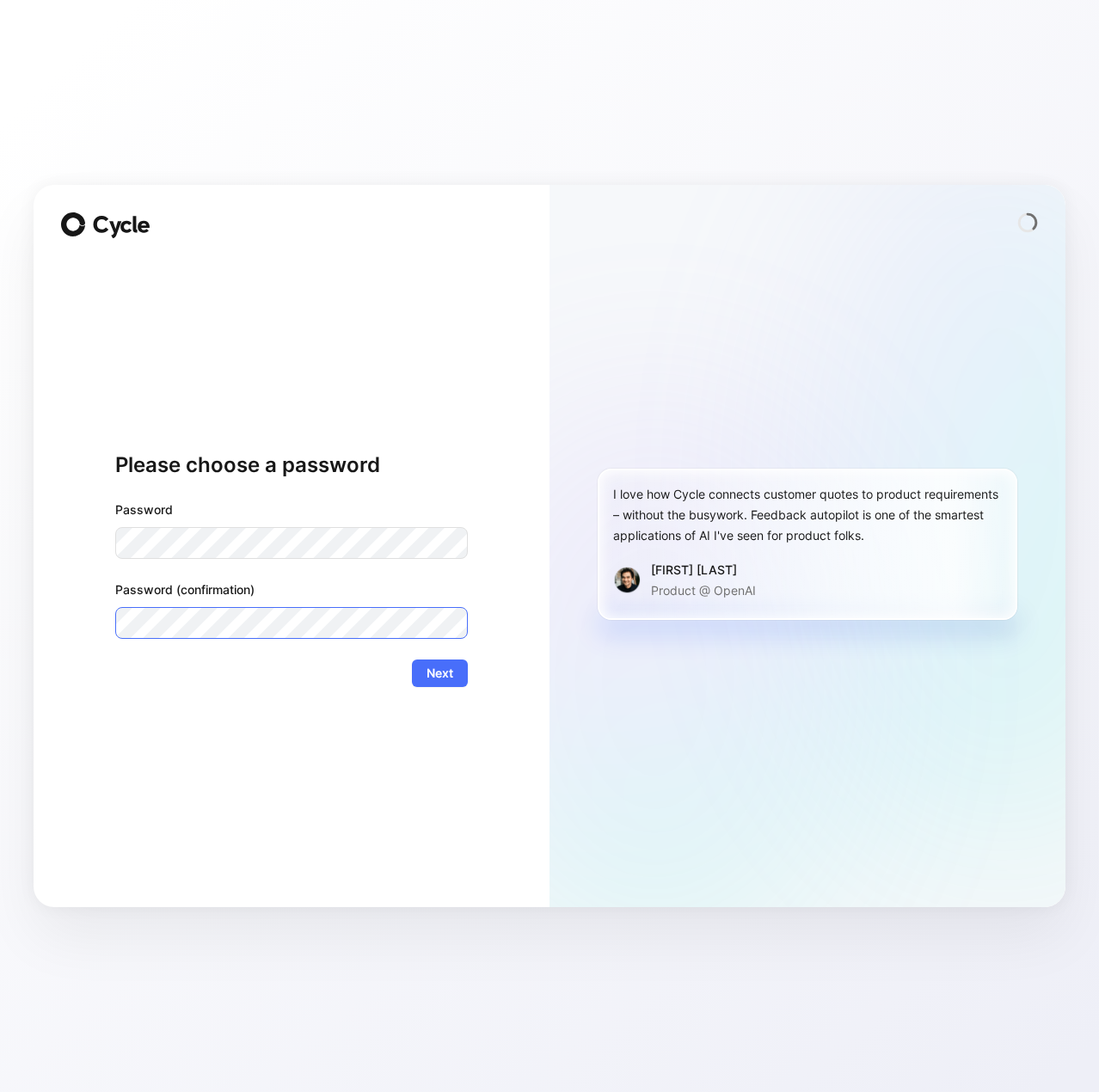 click on "Next" at bounding box center (439, 673) 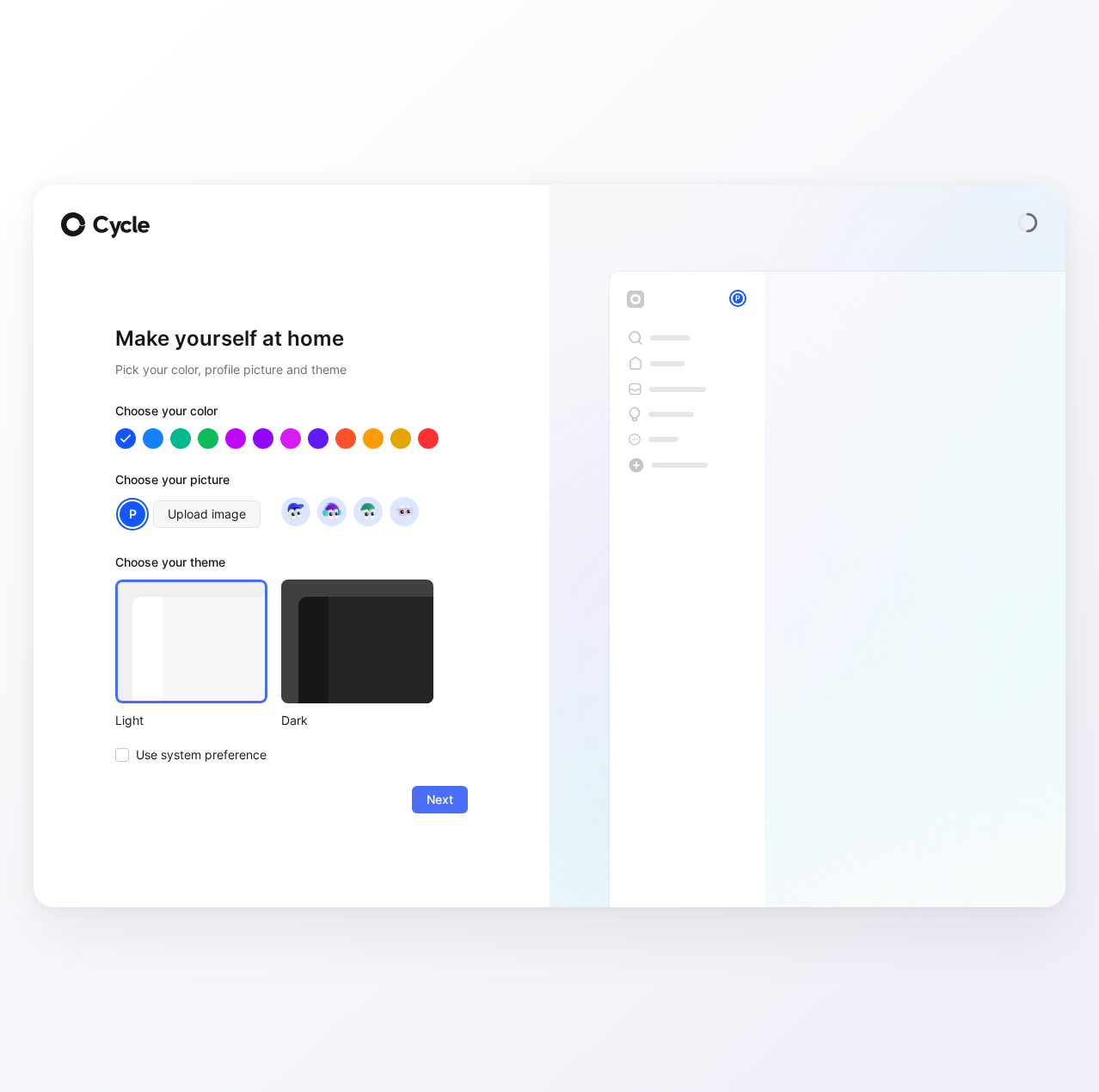 click at bounding box center (357, 641) 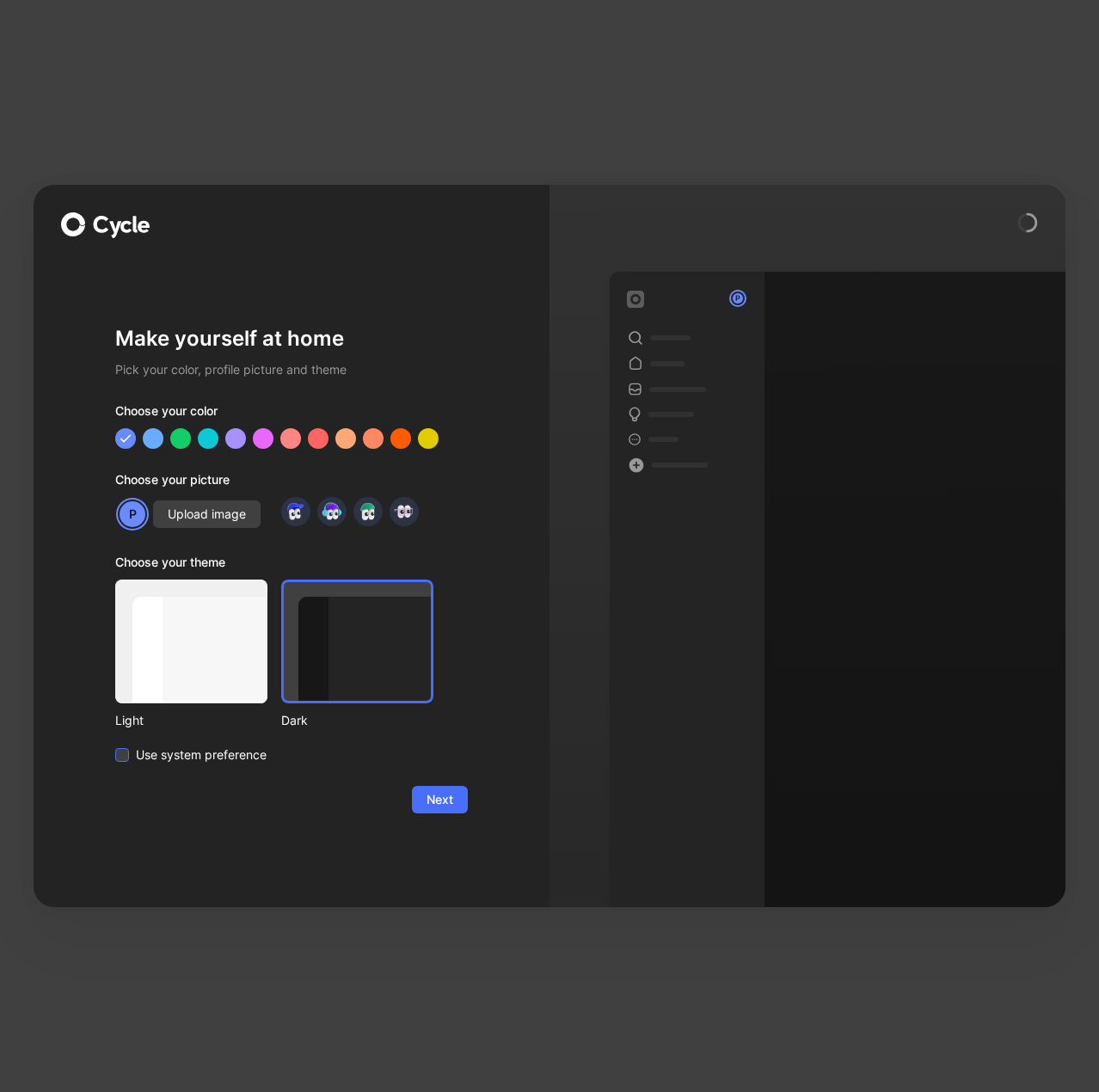 click on "Use system preference" at bounding box center [201, 755] 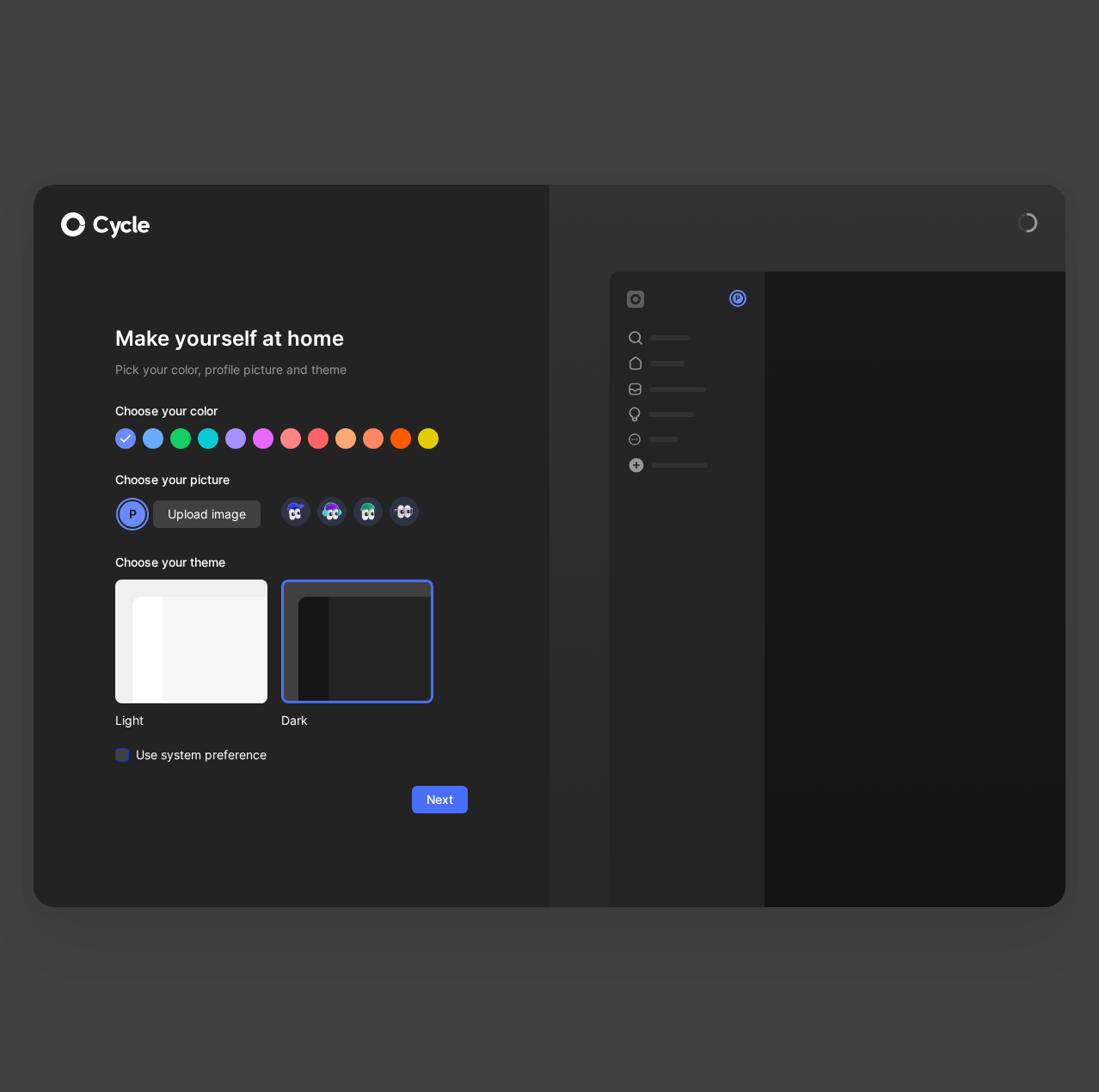 click on "Use system preference" at bounding box center (115, 745) 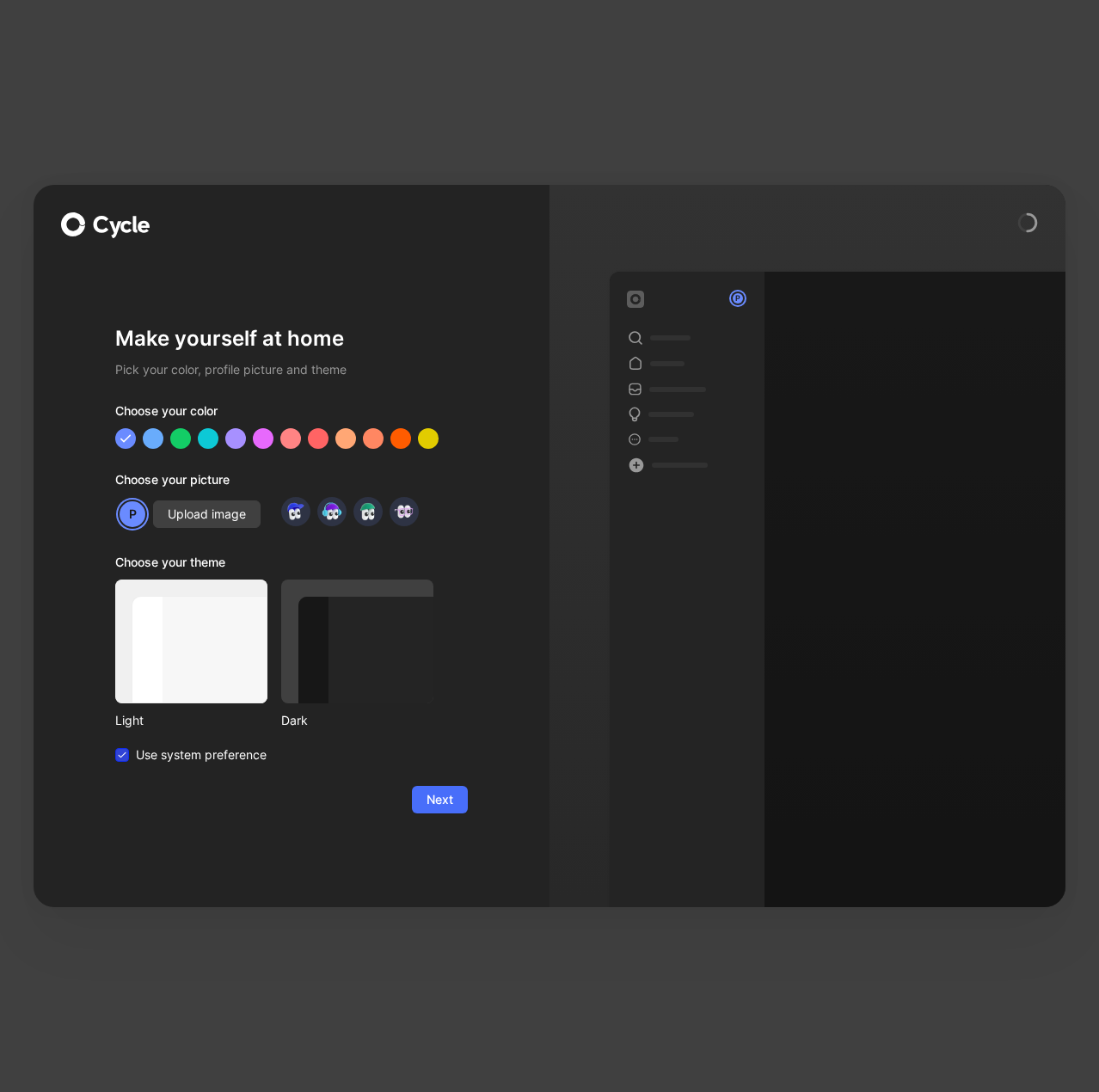 click on "Use system preference" at bounding box center [201, 755] 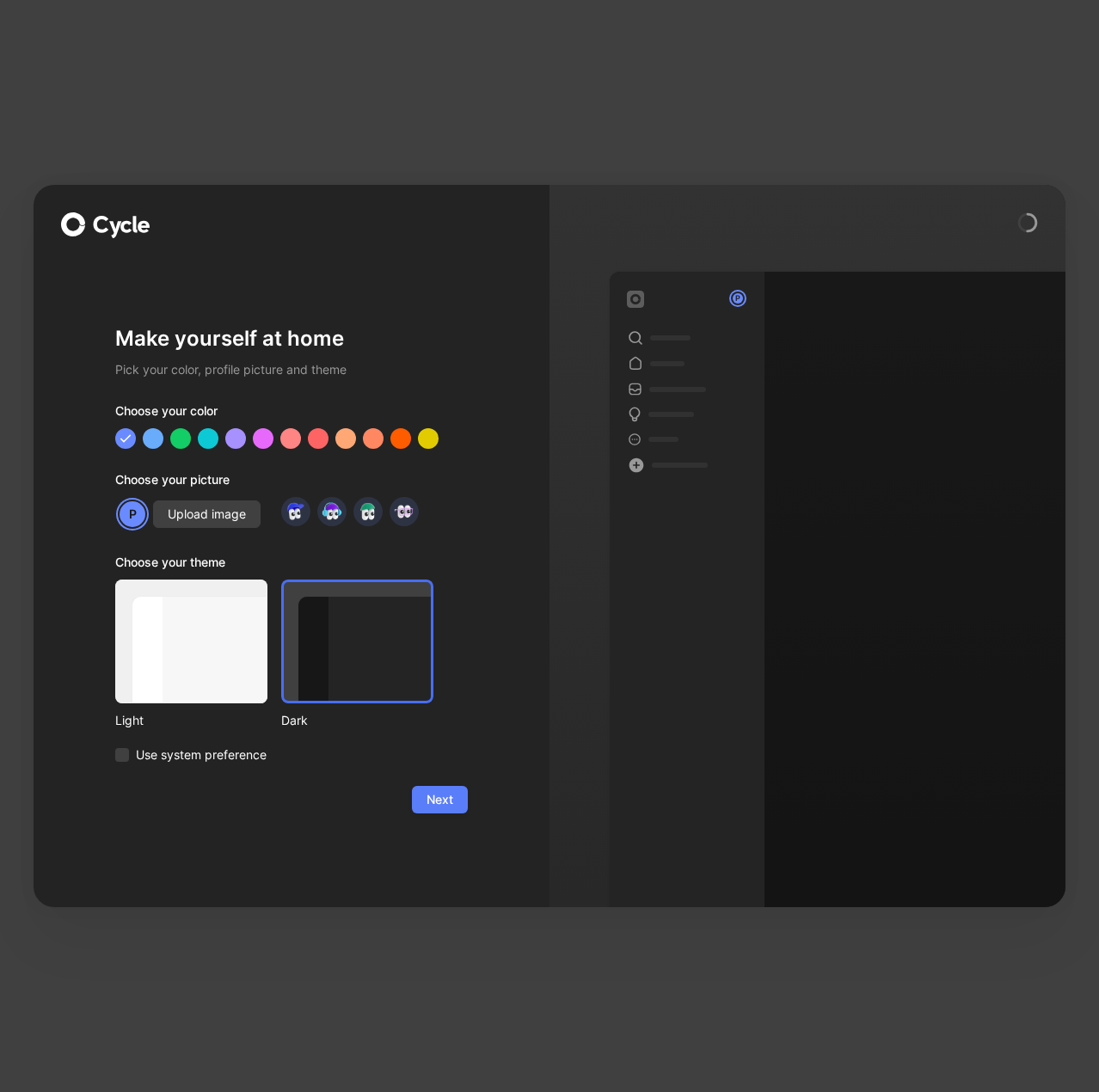 click on "Next" at bounding box center [439, 800] 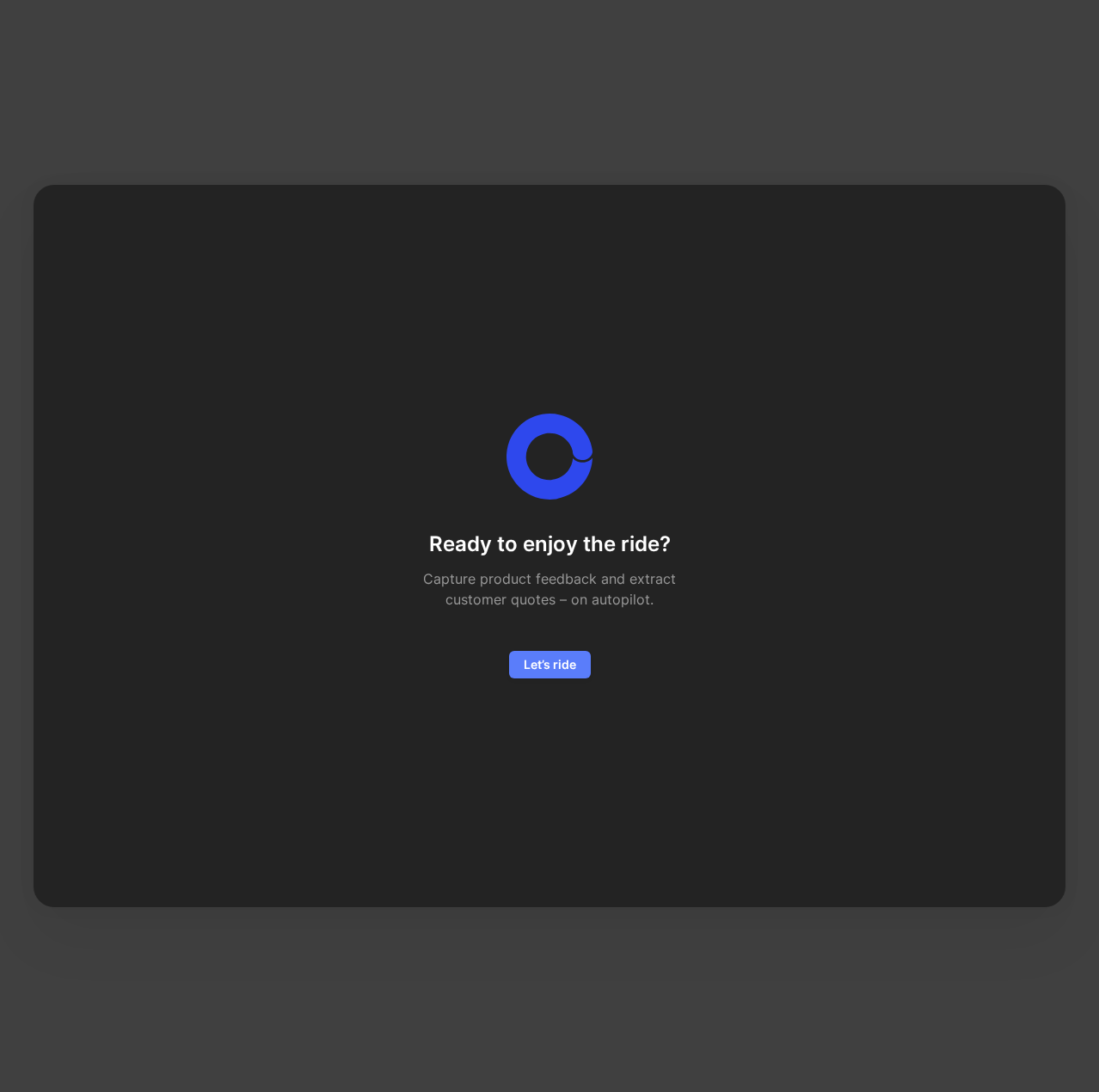 click on "Let’s ride" at bounding box center (550, 665) 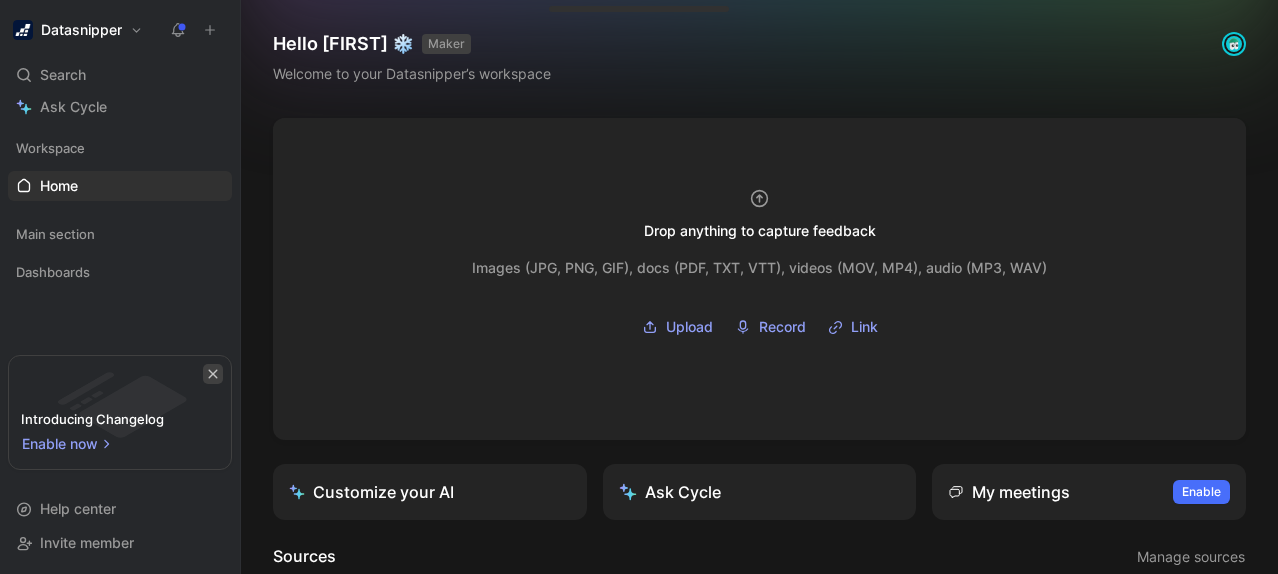 click 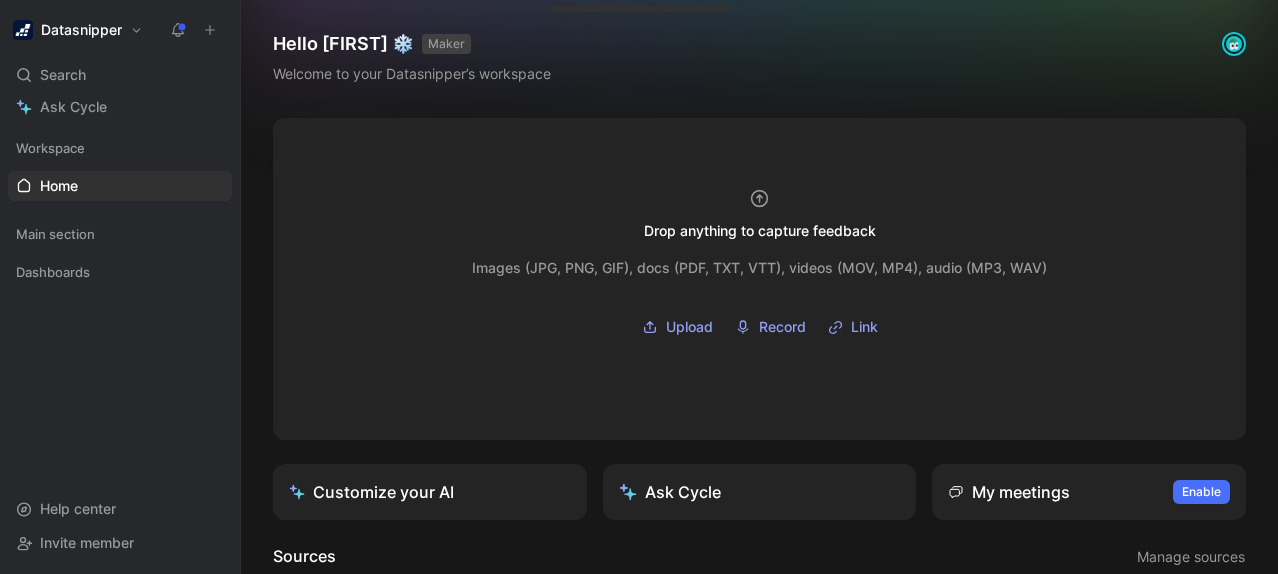 click on "Datasnipper" at bounding box center (78, 30) 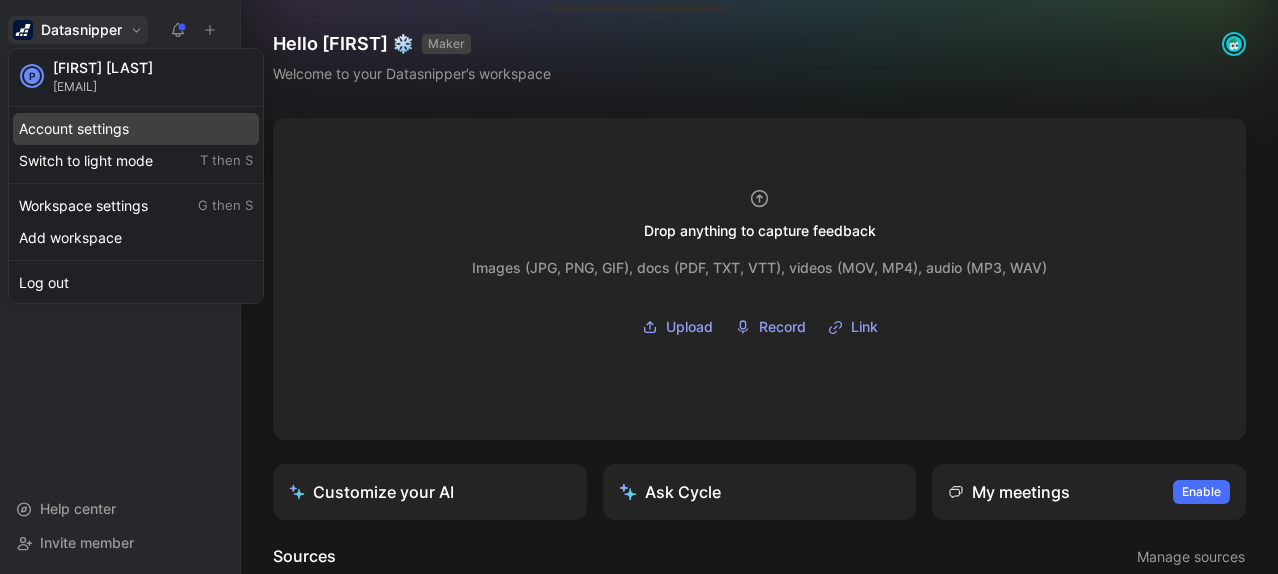 click on "Account settings" at bounding box center (136, 129) 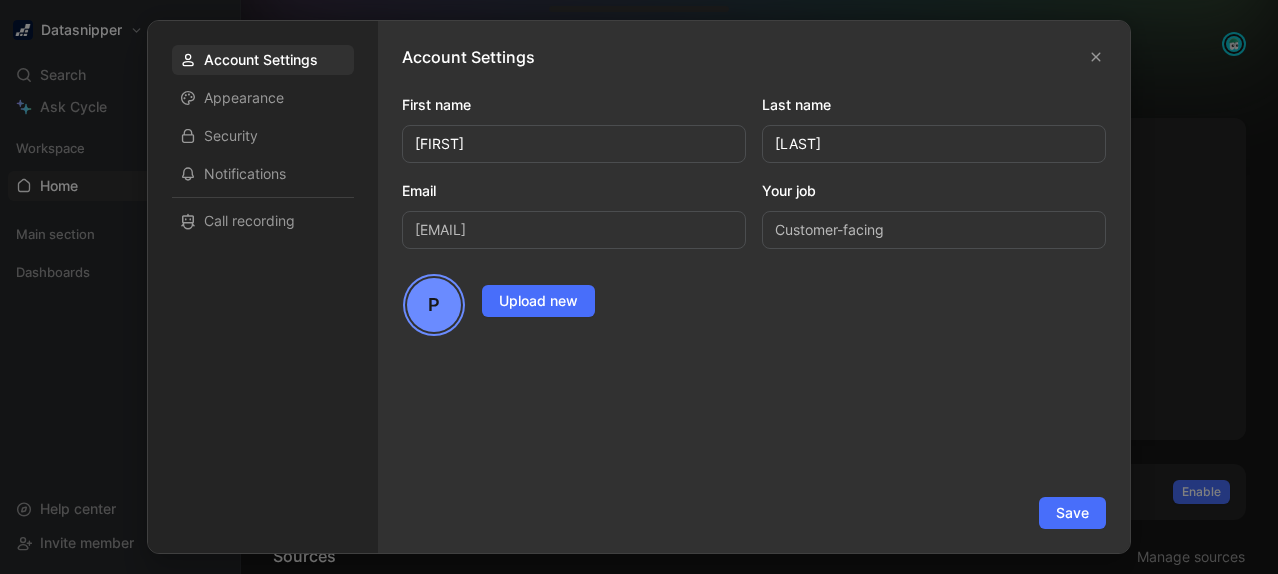 click at bounding box center [639, 287] 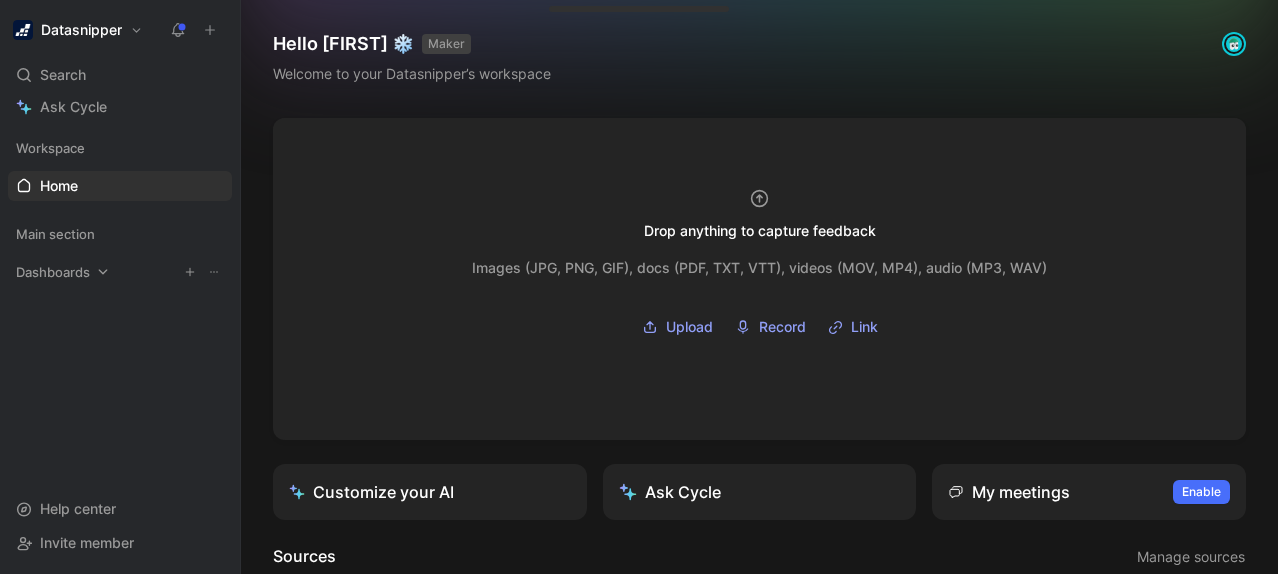 click on "Dashboards" at bounding box center [53, 272] 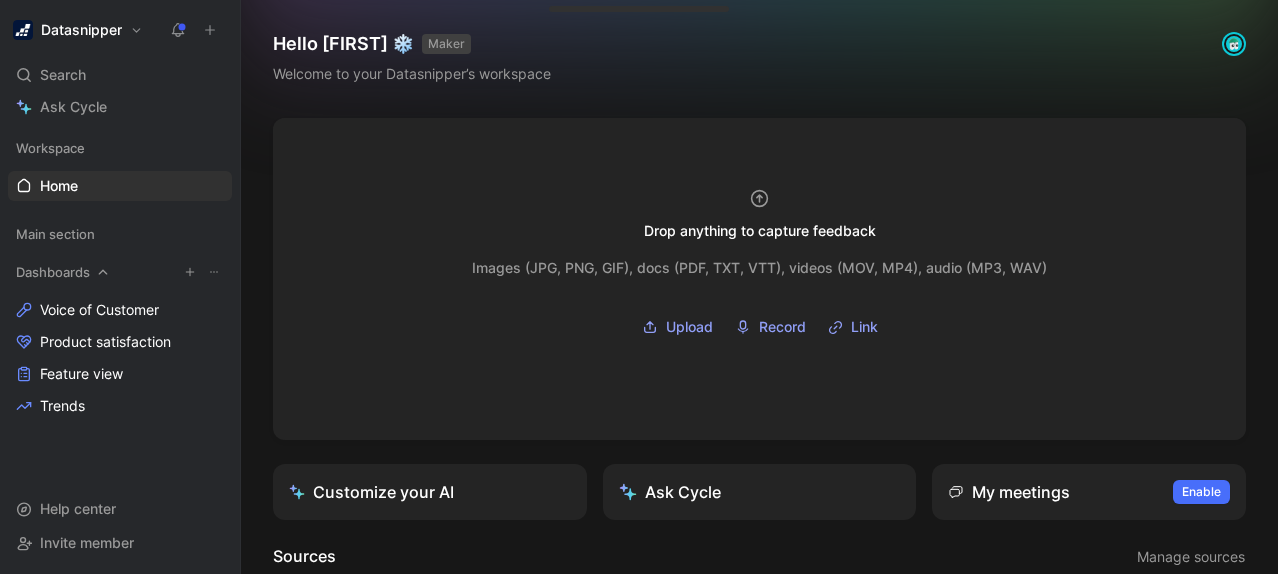 click on "Dashboards" at bounding box center (53, 272) 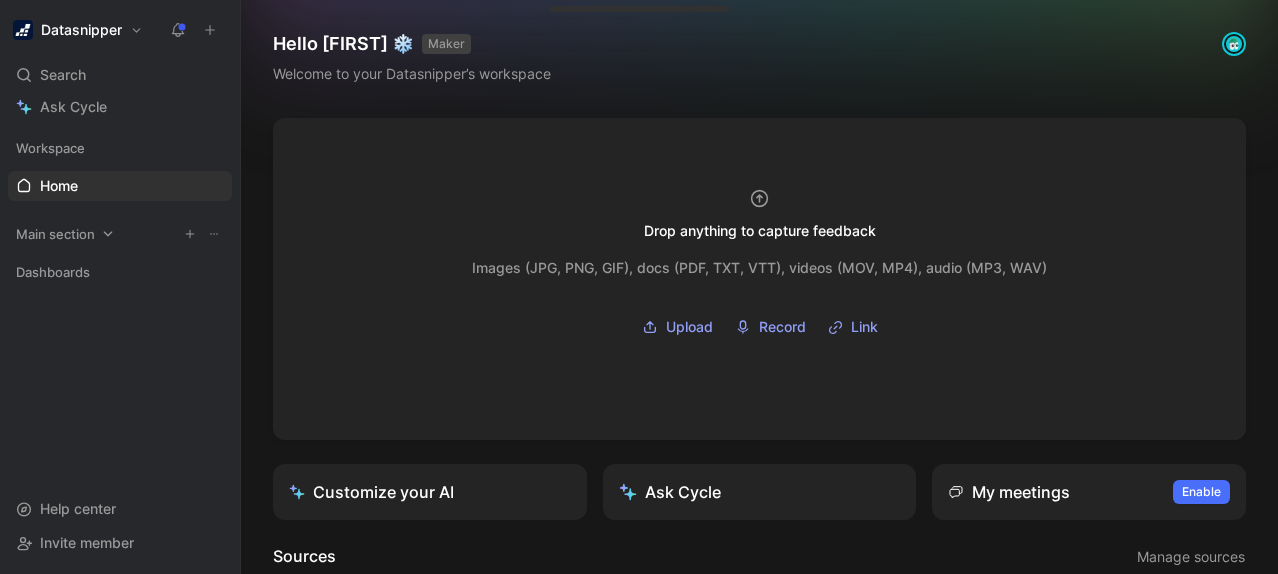 click on "Main section" at bounding box center (55, 234) 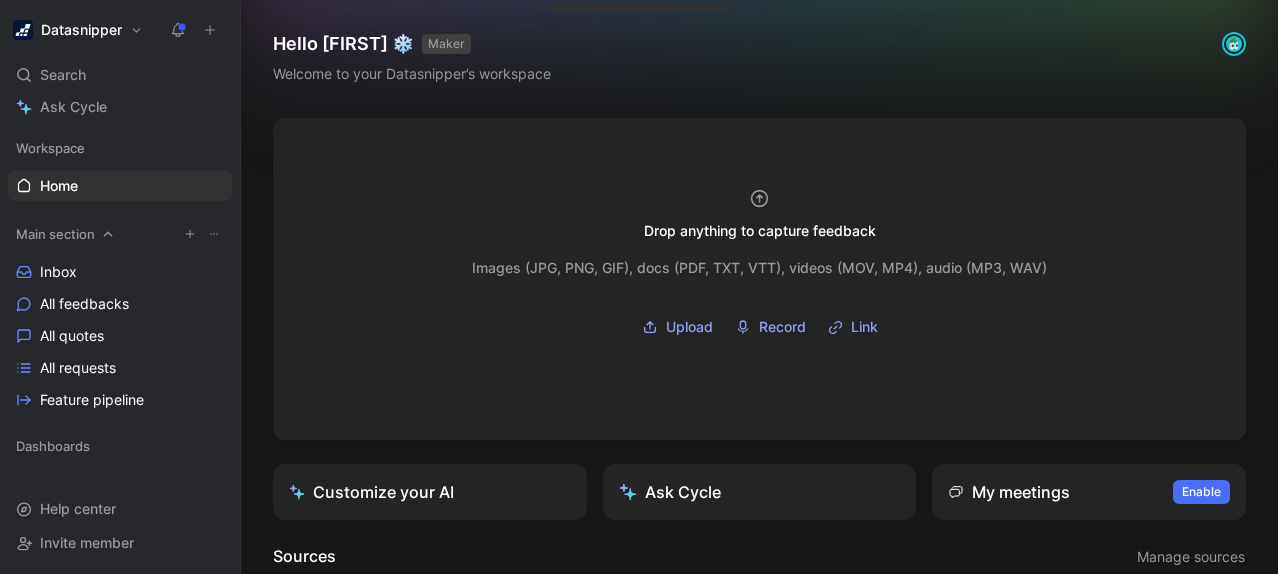 click on "Main section" at bounding box center [55, 234] 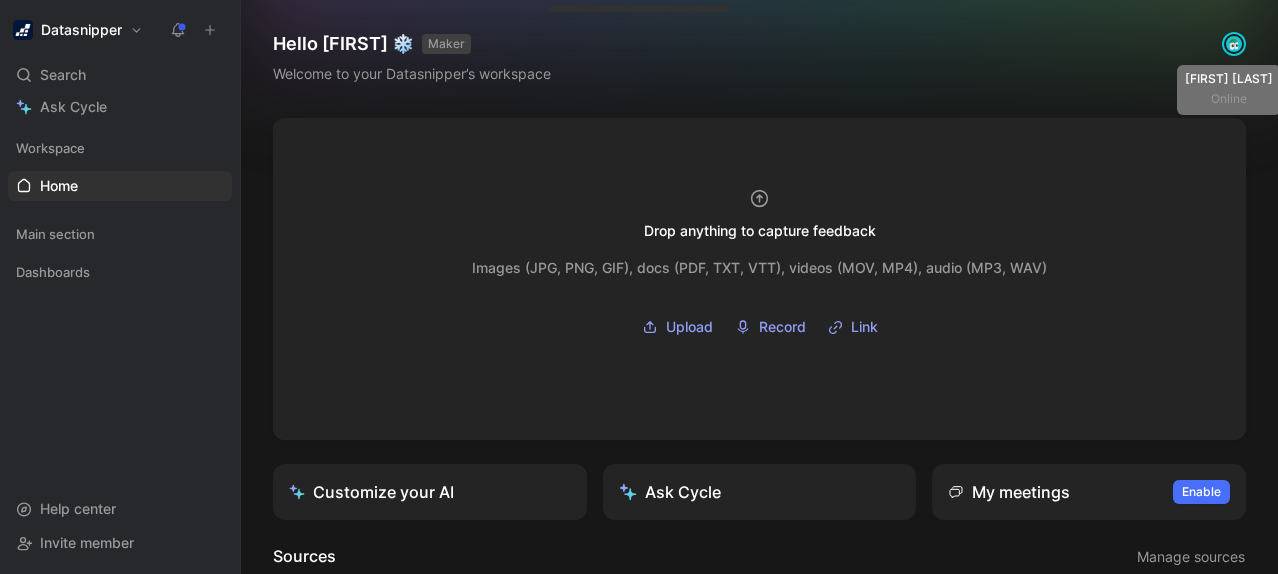 click at bounding box center (1234, 44) 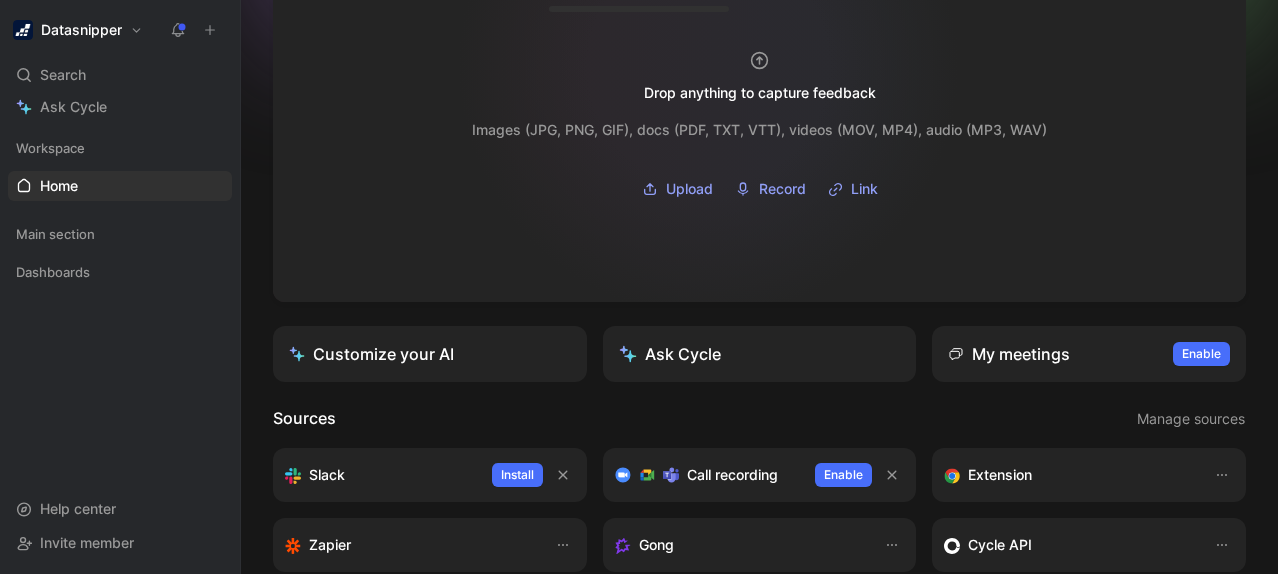 scroll, scrollTop: 497, scrollLeft: 0, axis: vertical 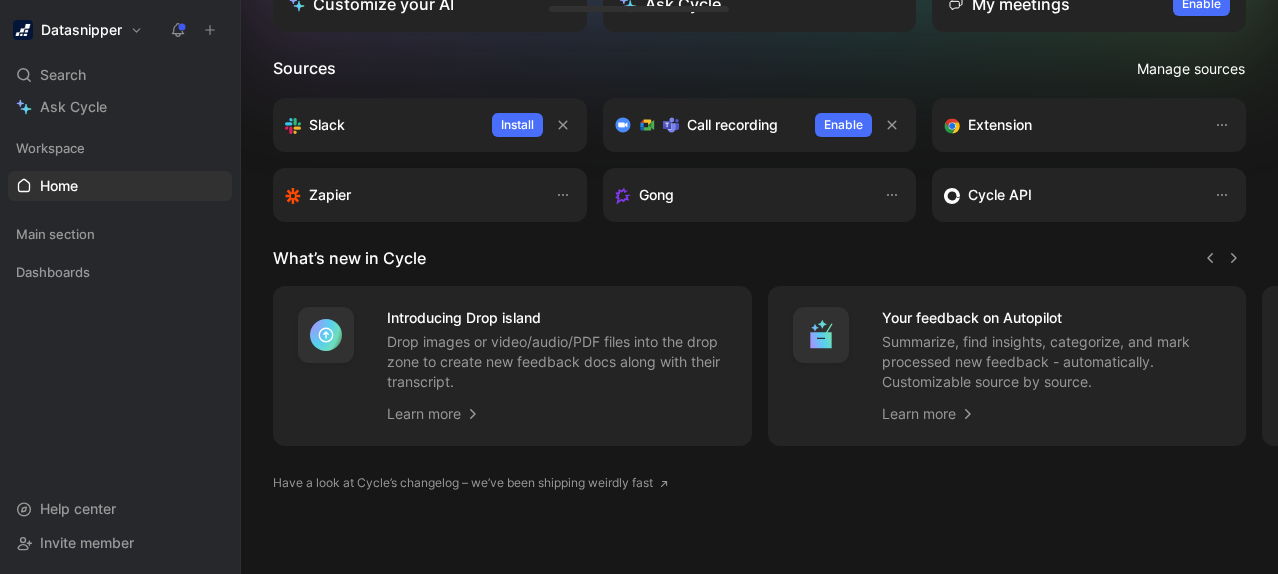 click on "Manage sources" at bounding box center (1191, 69) 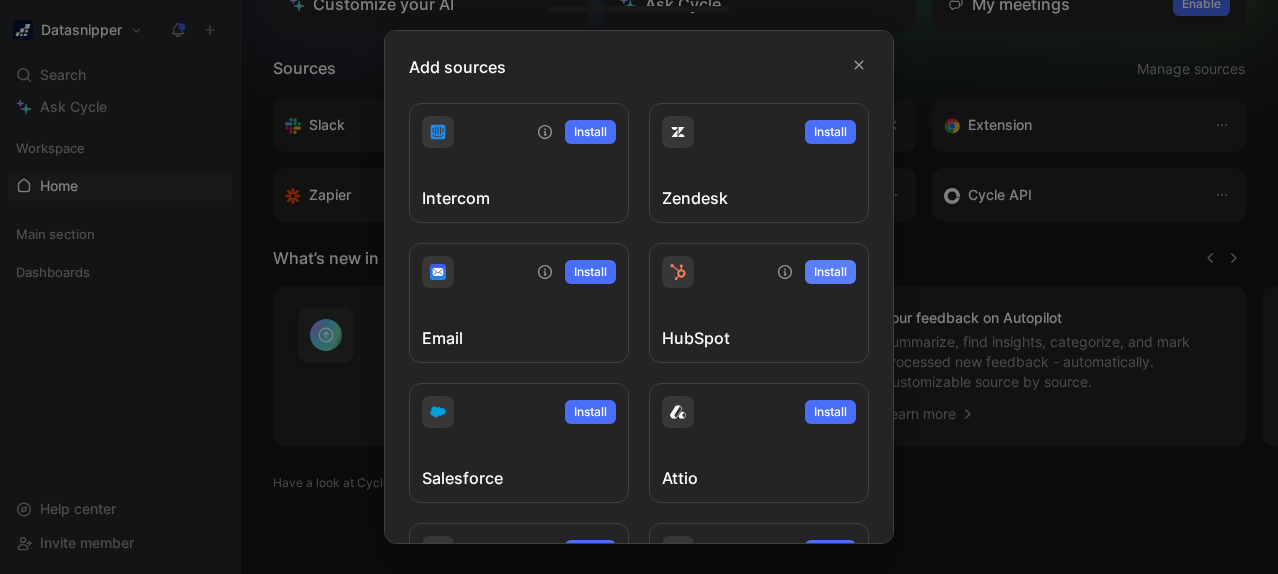 click on "Install" at bounding box center (830, 272) 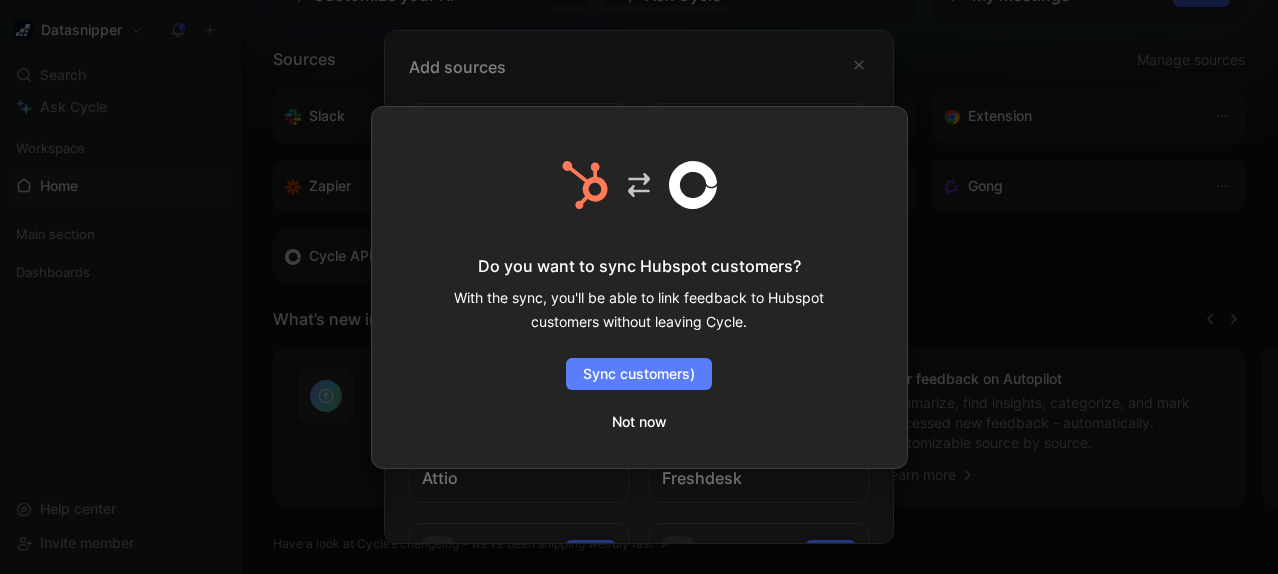 click on "Sync customers)" at bounding box center (639, 374) 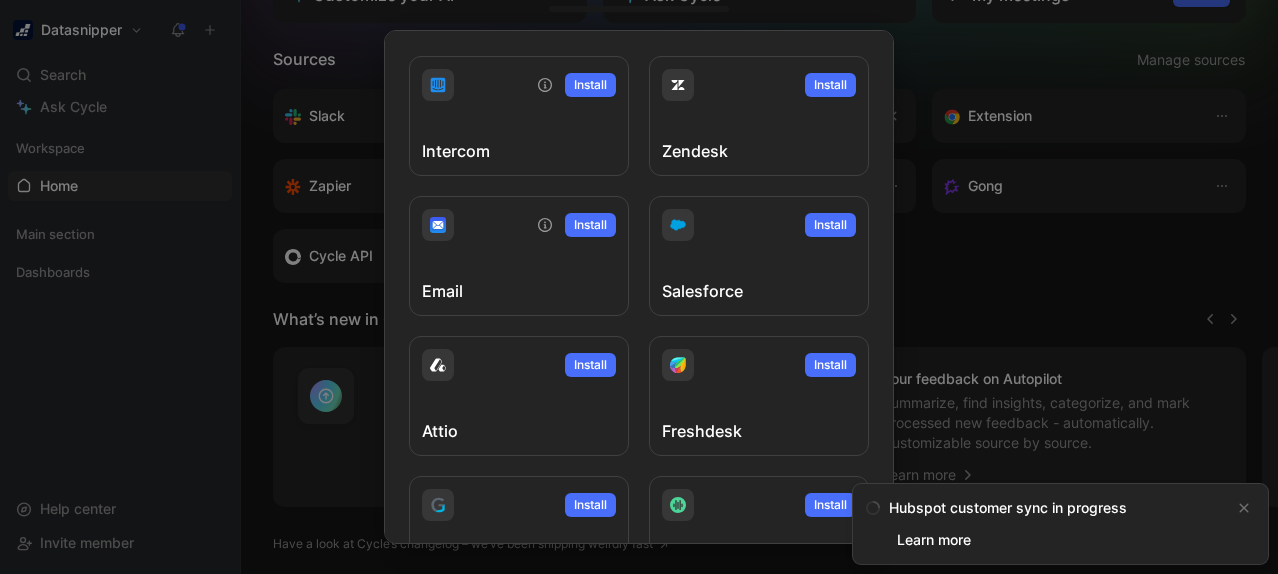 scroll, scrollTop: 0, scrollLeft: 0, axis: both 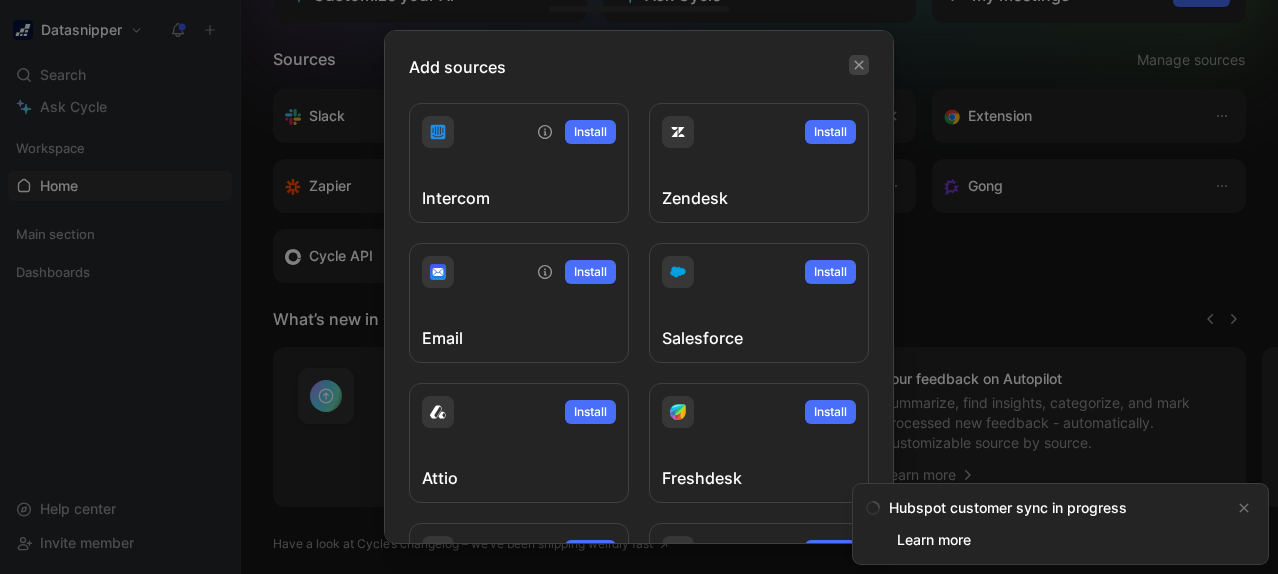 click 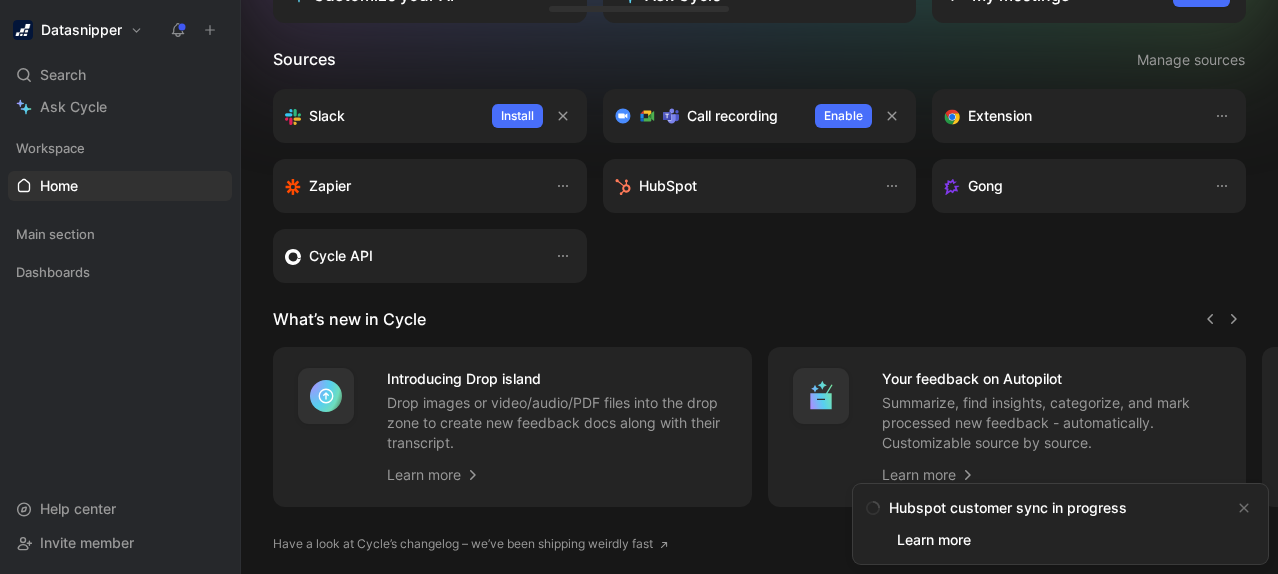 click on "HubSpot" at bounding box center (740, 186) 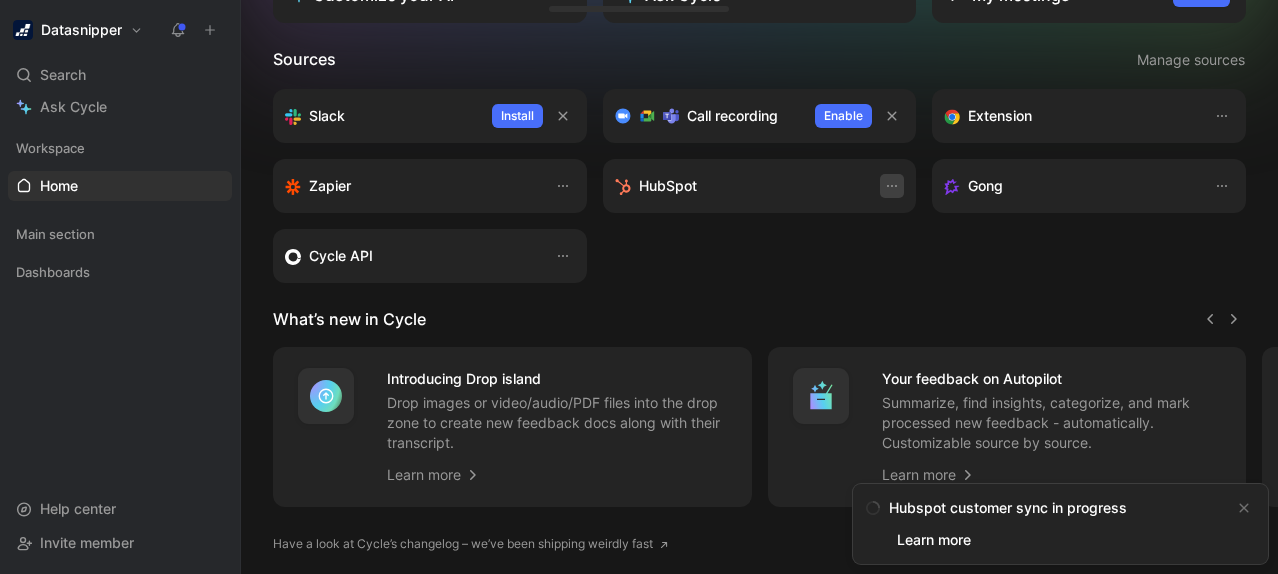 click 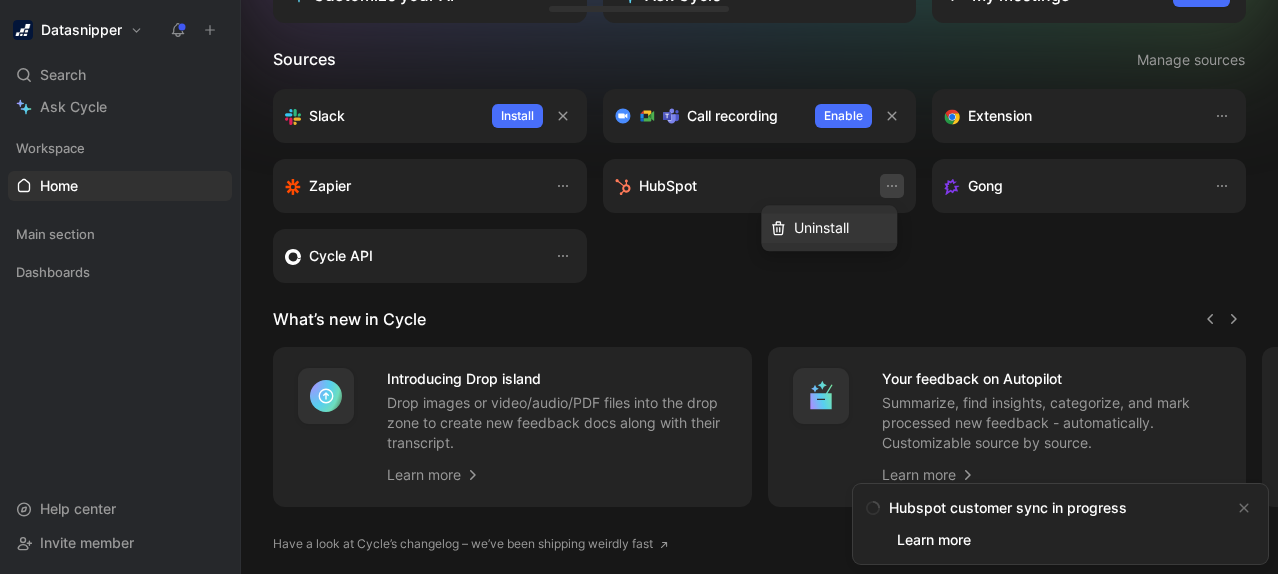 drag, startPoint x: 674, startPoint y: 180, endPoint x: 665, endPoint y: 188, distance: 12.0415945 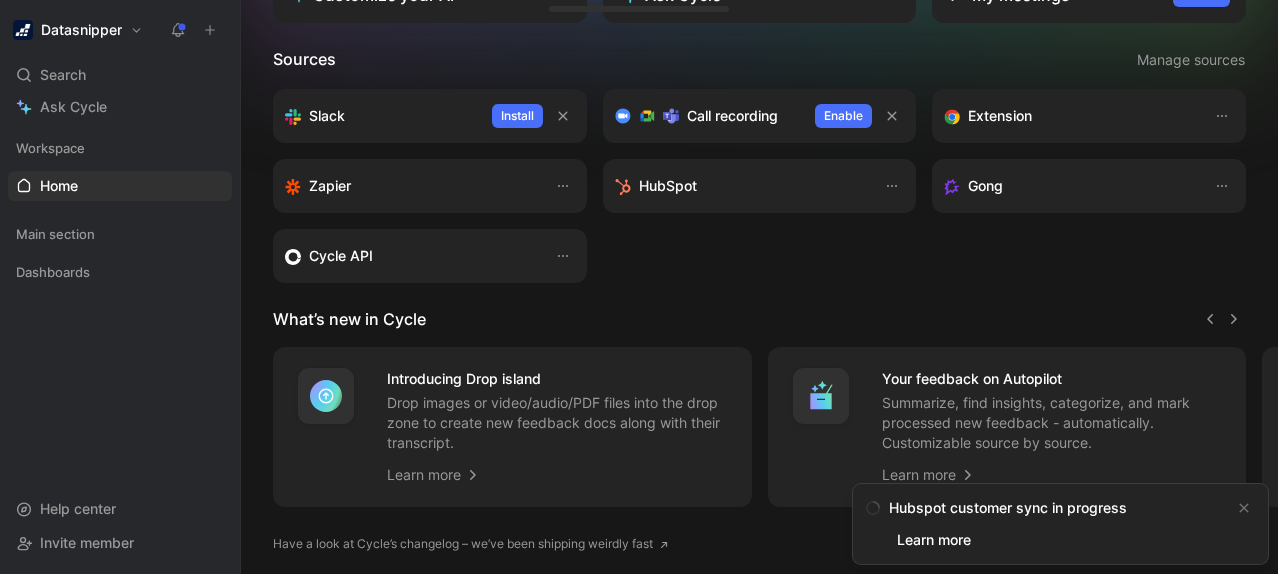 click on "HubSpot" at bounding box center [668, 186] 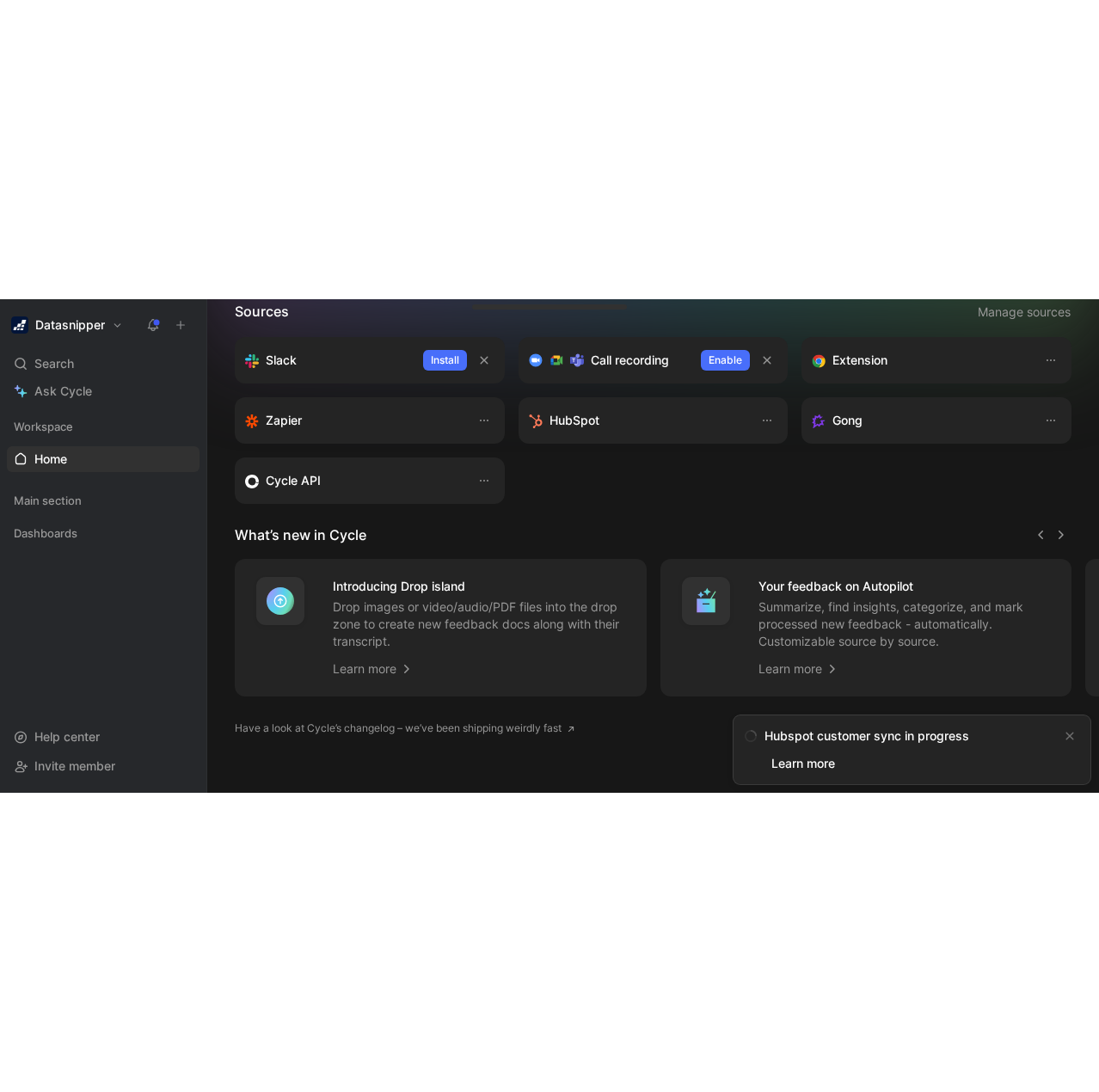 scroll, scrollTop: 488, scrollLeft: 0, axis: vertical 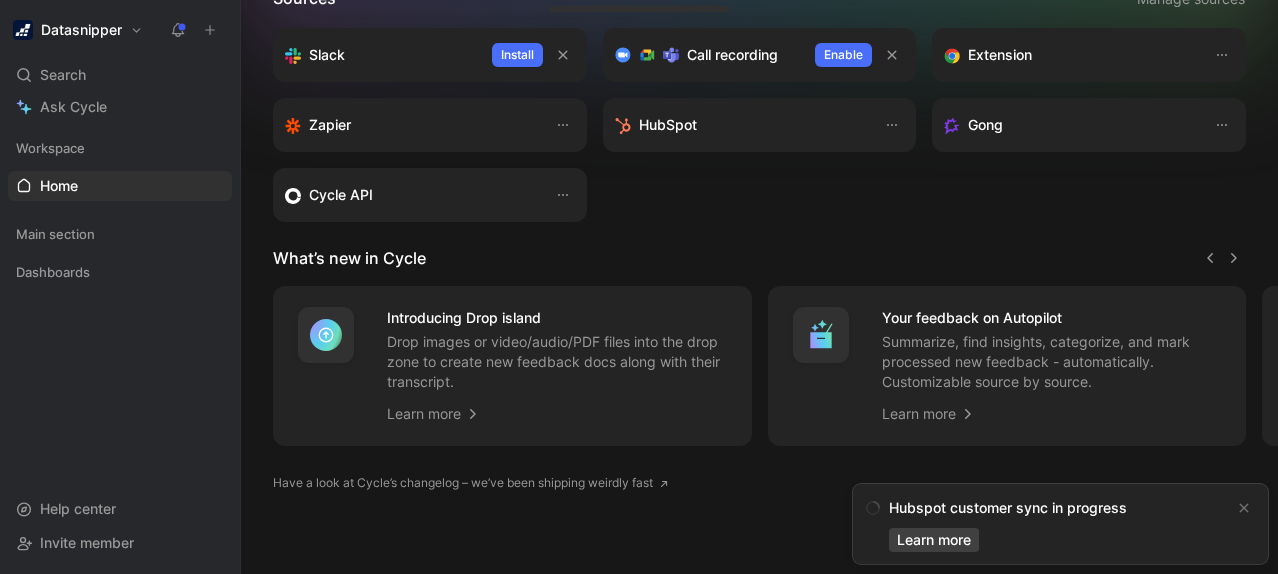 click on "Learn more" at bounding box center [934, 540] 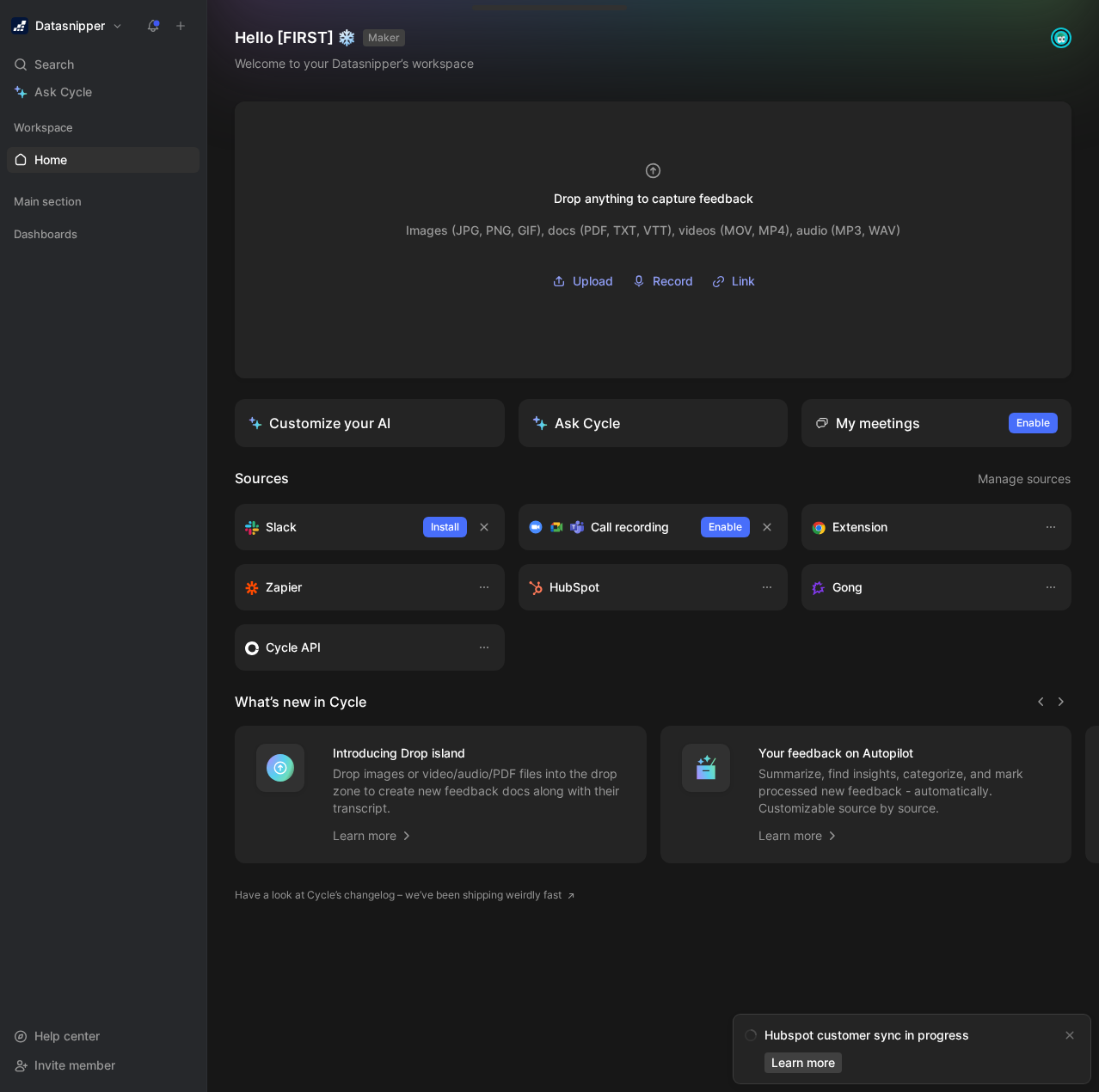 scroll, scrollTop: 0, scrollLeft: 0, axis: both 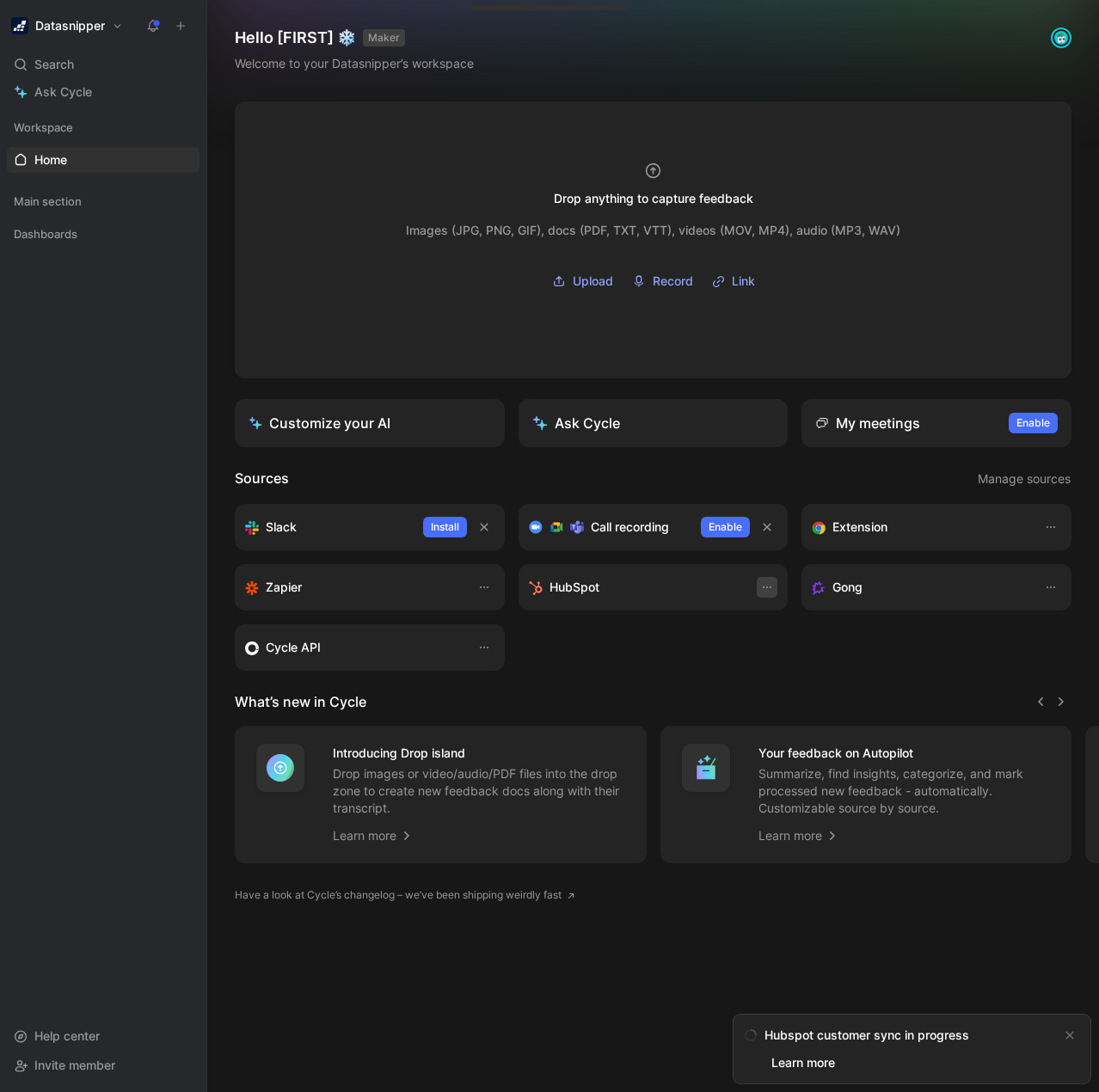 click 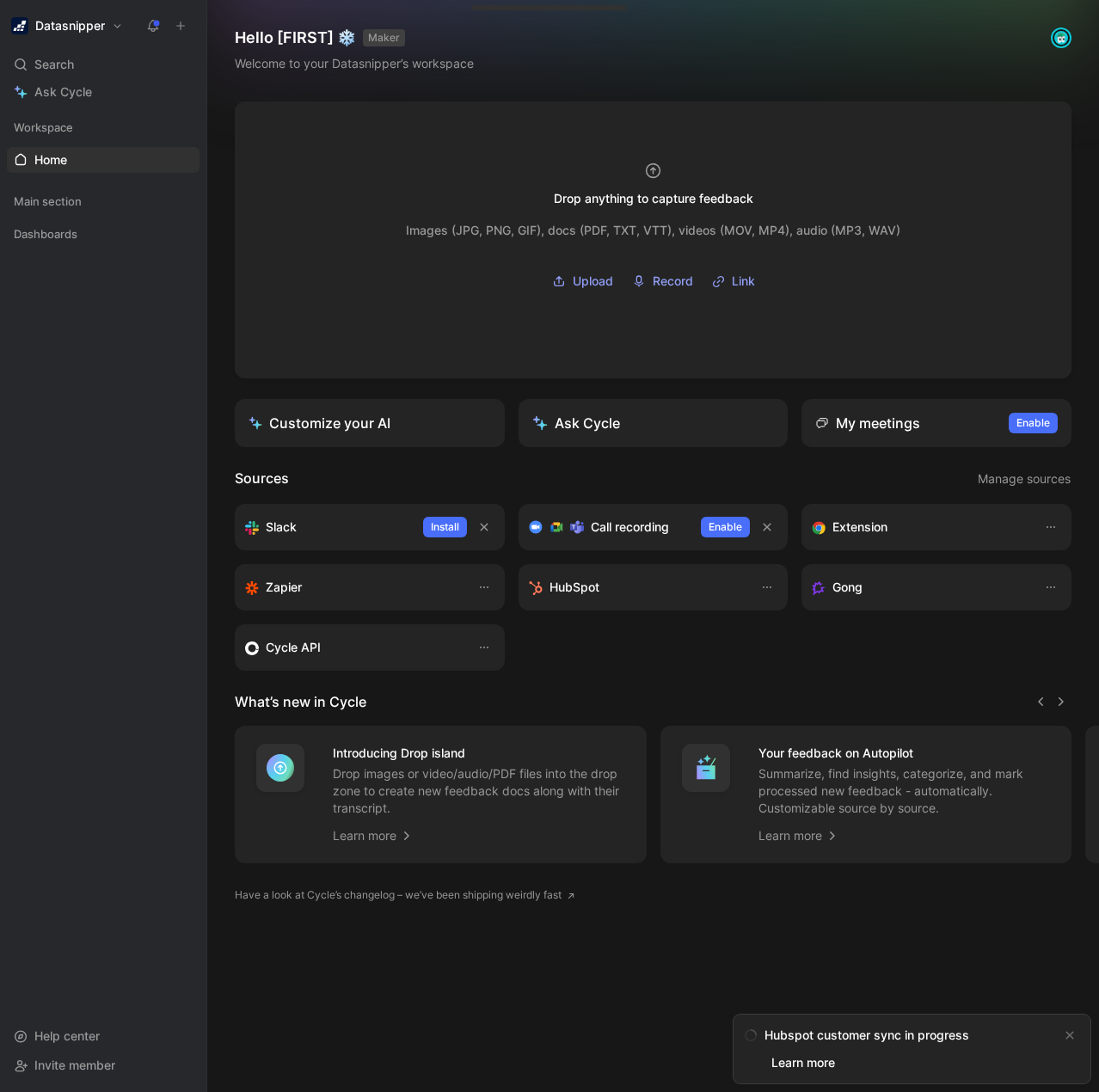 click on "HubSpot" at bounding box center (574, 587) 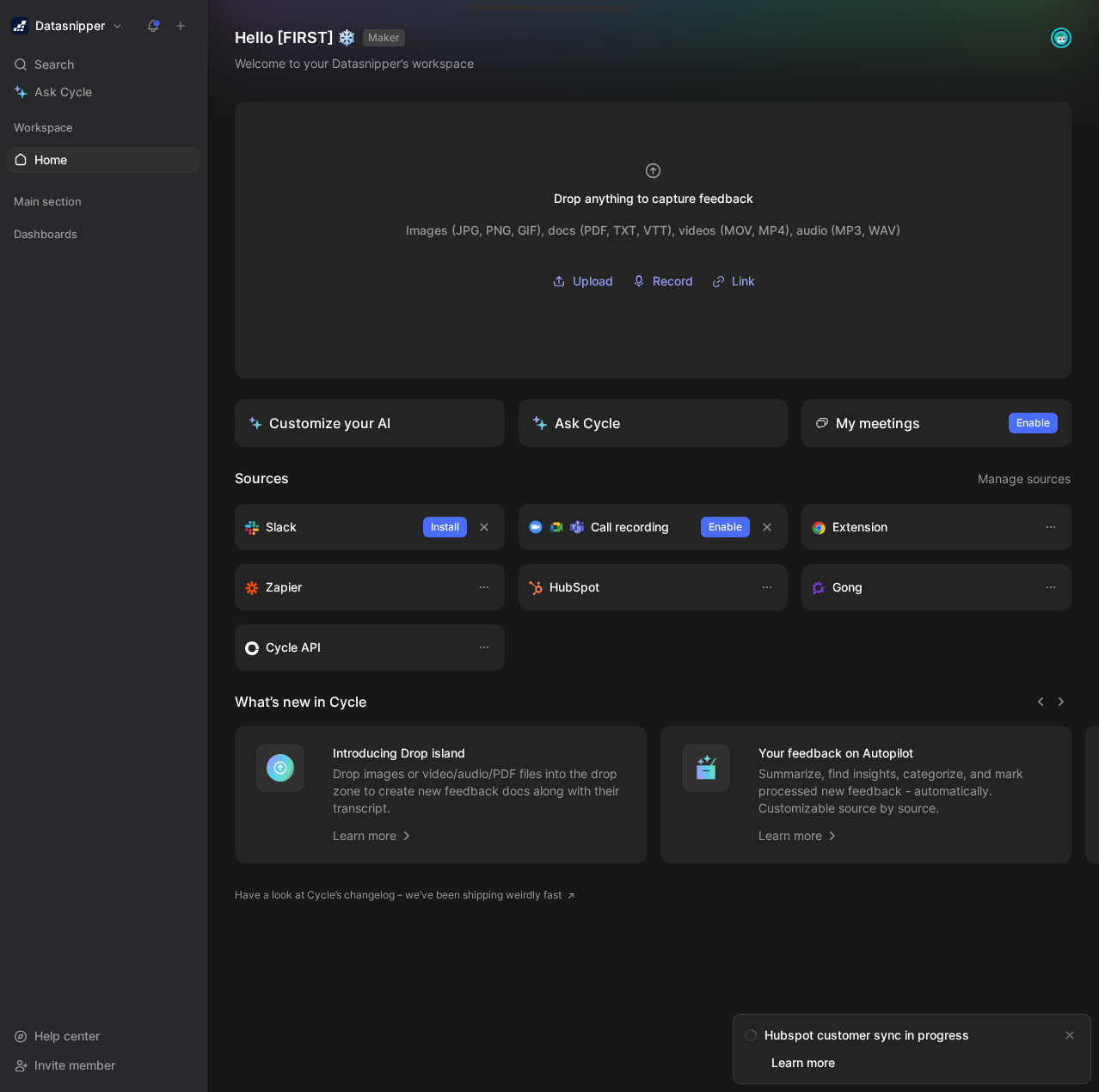click on "Hello [FIRST] ❄️ MAKER Welcome to your Datasnipper’s workspace" at bounding box center (653, 51) 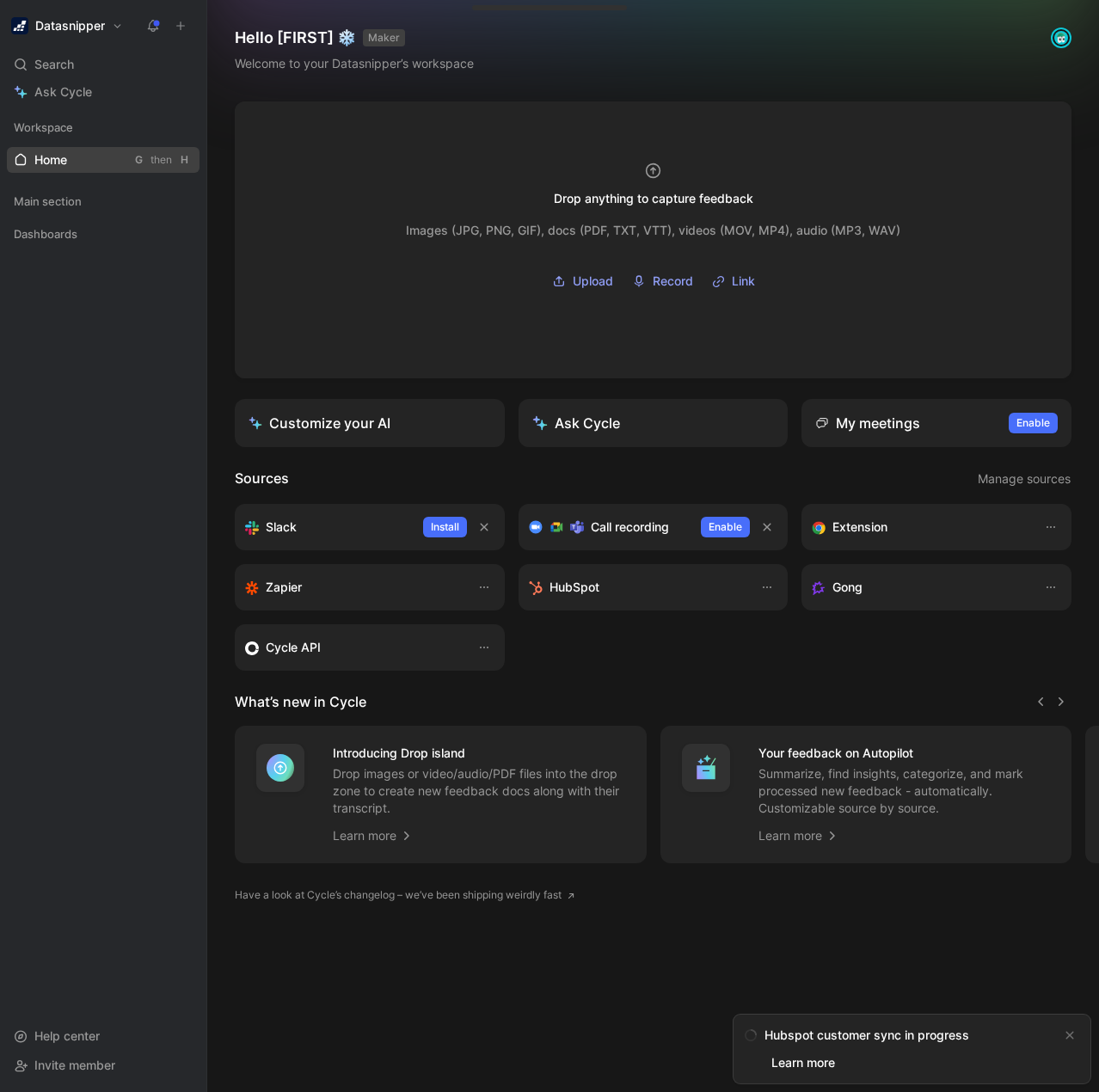 click on "Home" at bounding box center [51, 160] 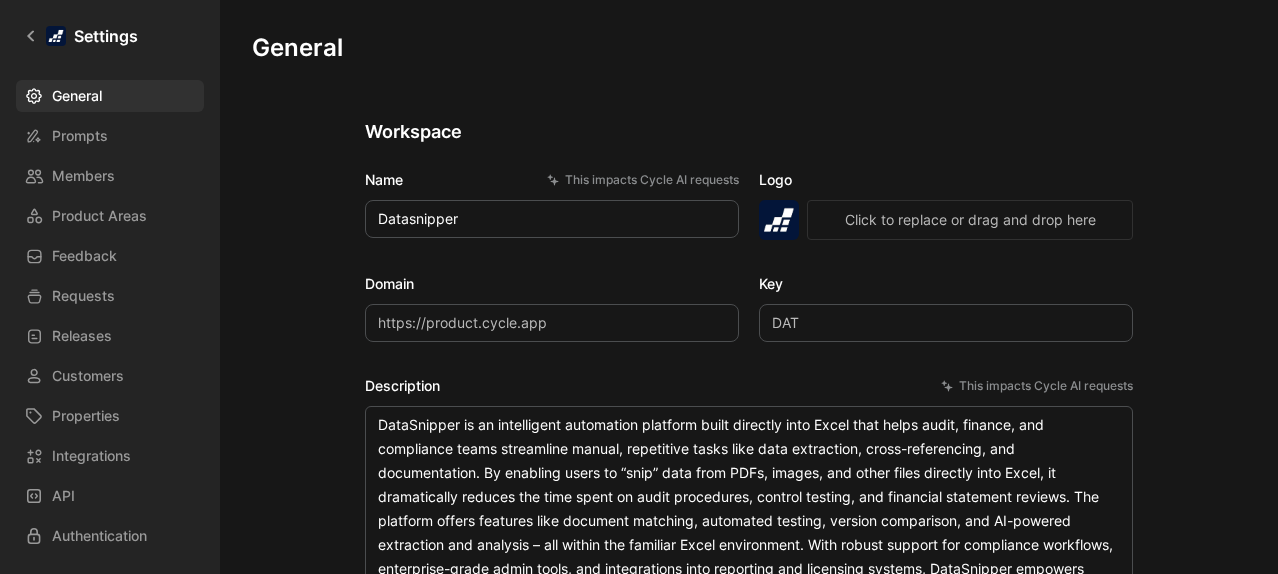 scroll, scrollTop: 0, scrollLeft: 0, axis: both 